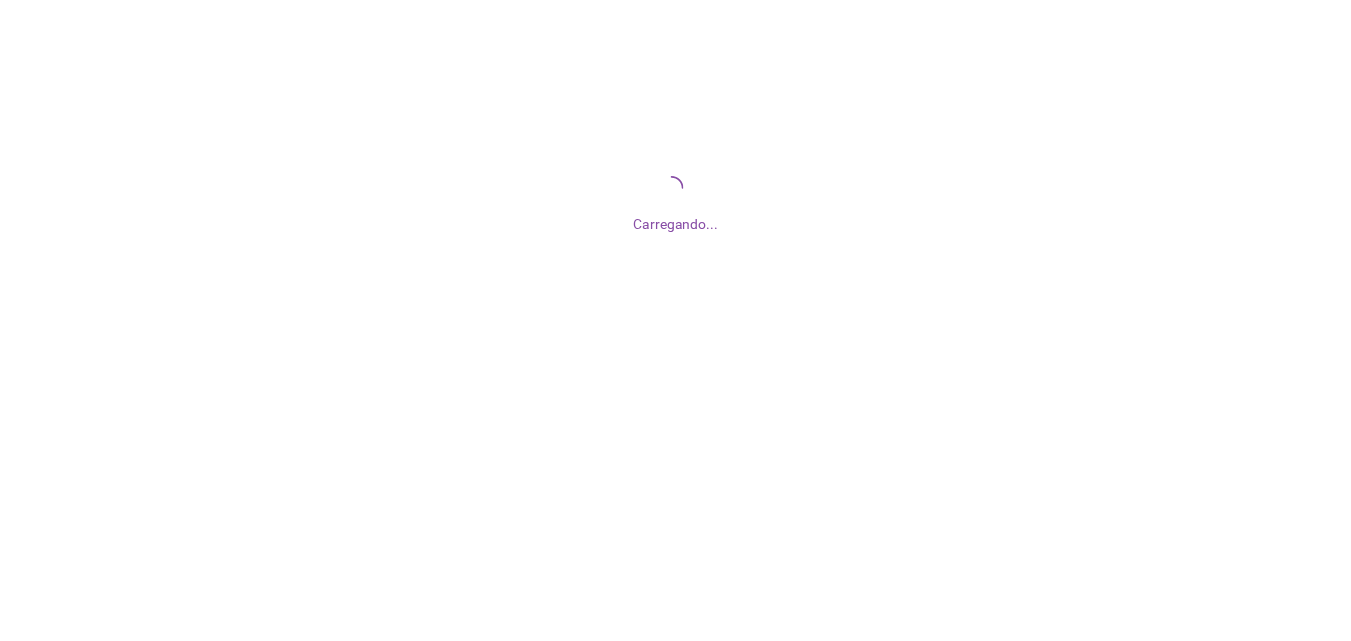 scroll, scrollTop: 0, scrollLeft: 0, axis: both 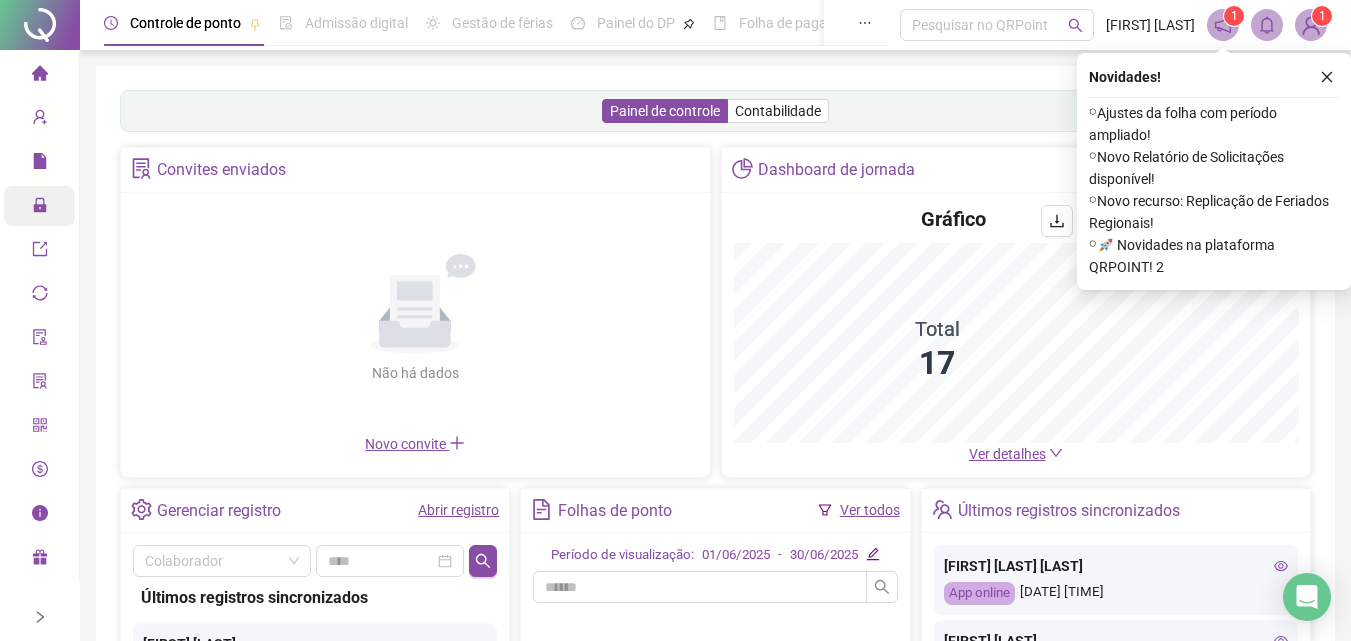 click 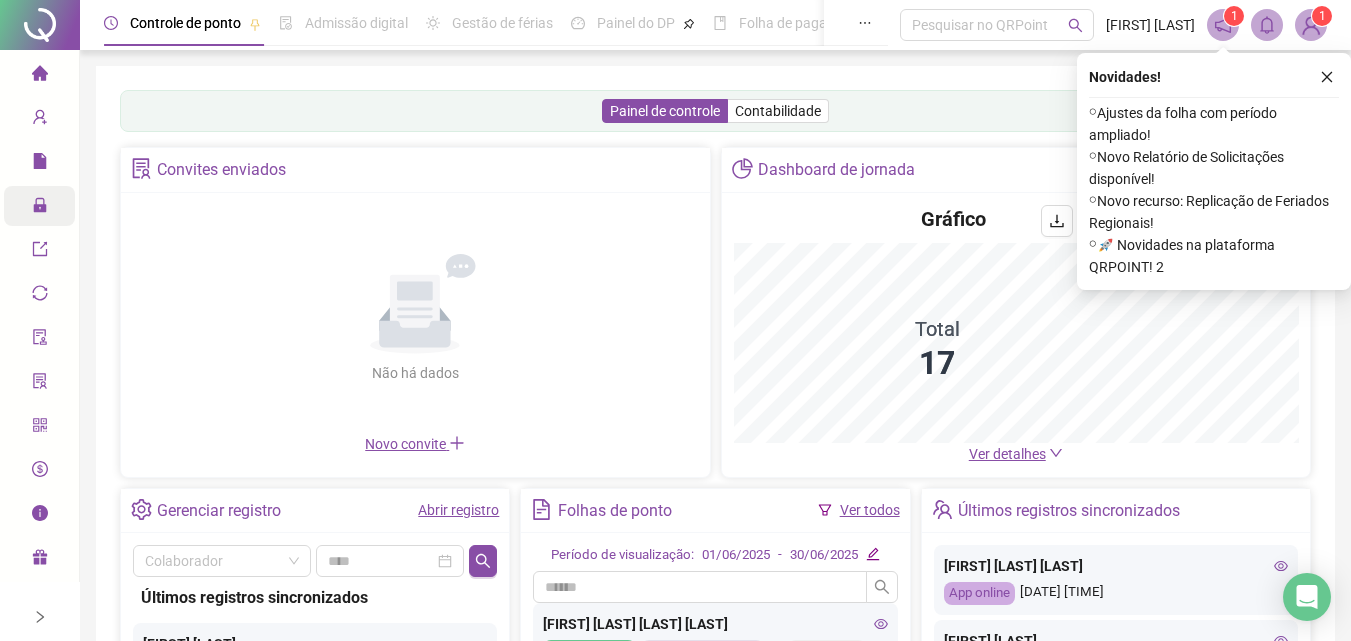 click on "Administração" at bounding box center (103, 206) 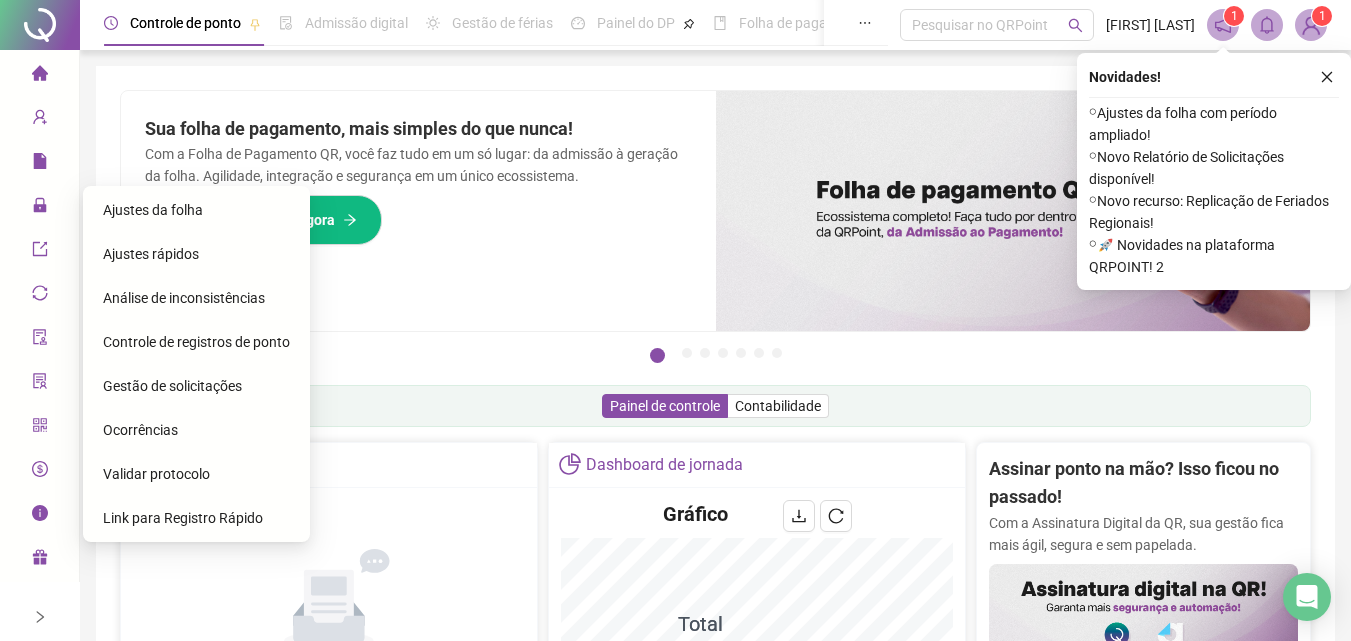 click on "Ajustes da folha" at bounding box center [153, 210] 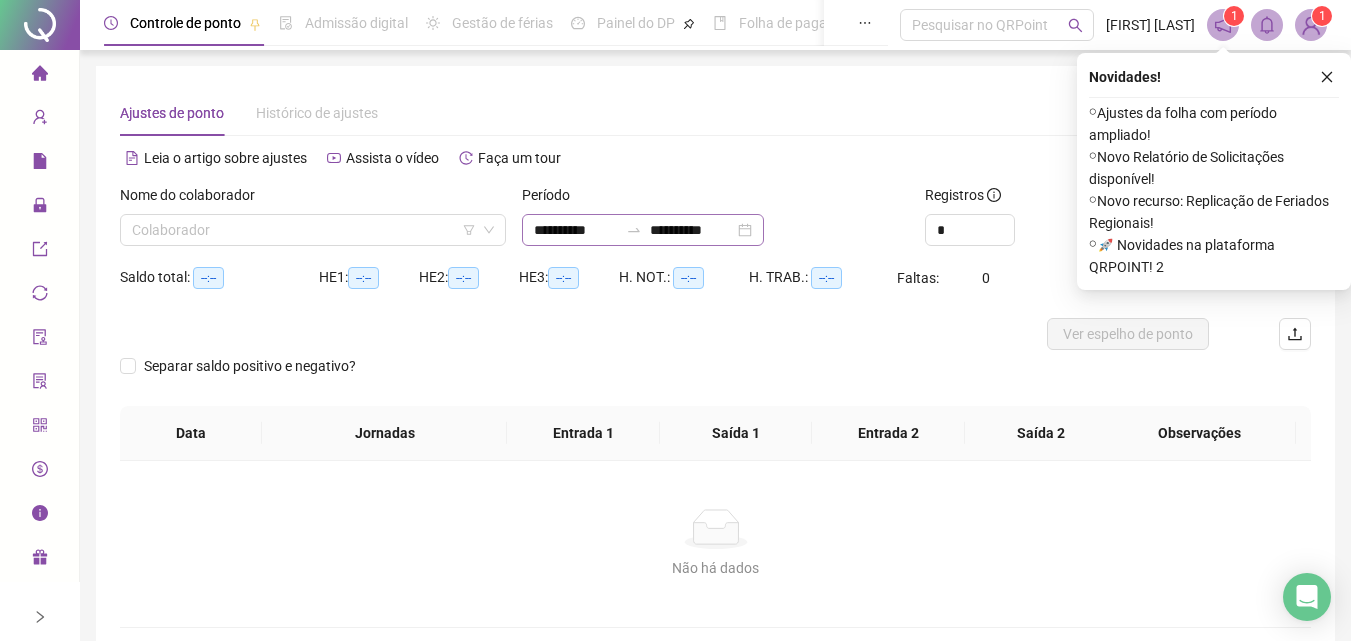 click on "**********" at bounding box center [643, 230] 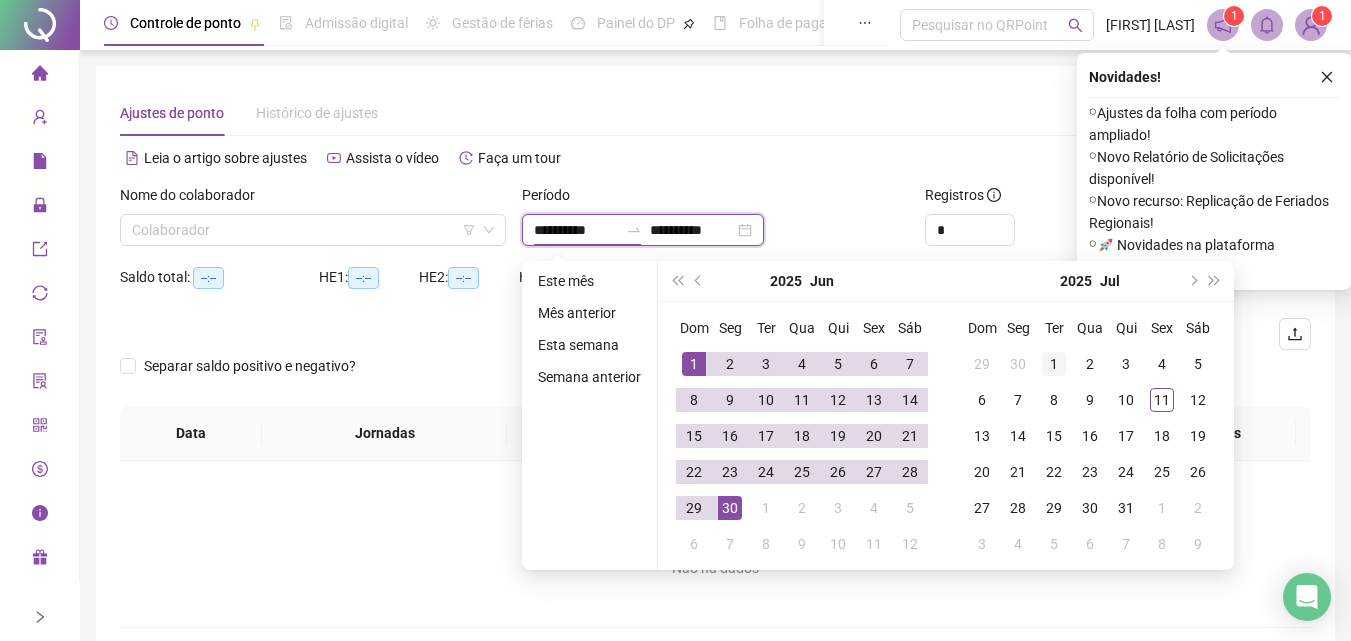 type on "**********" 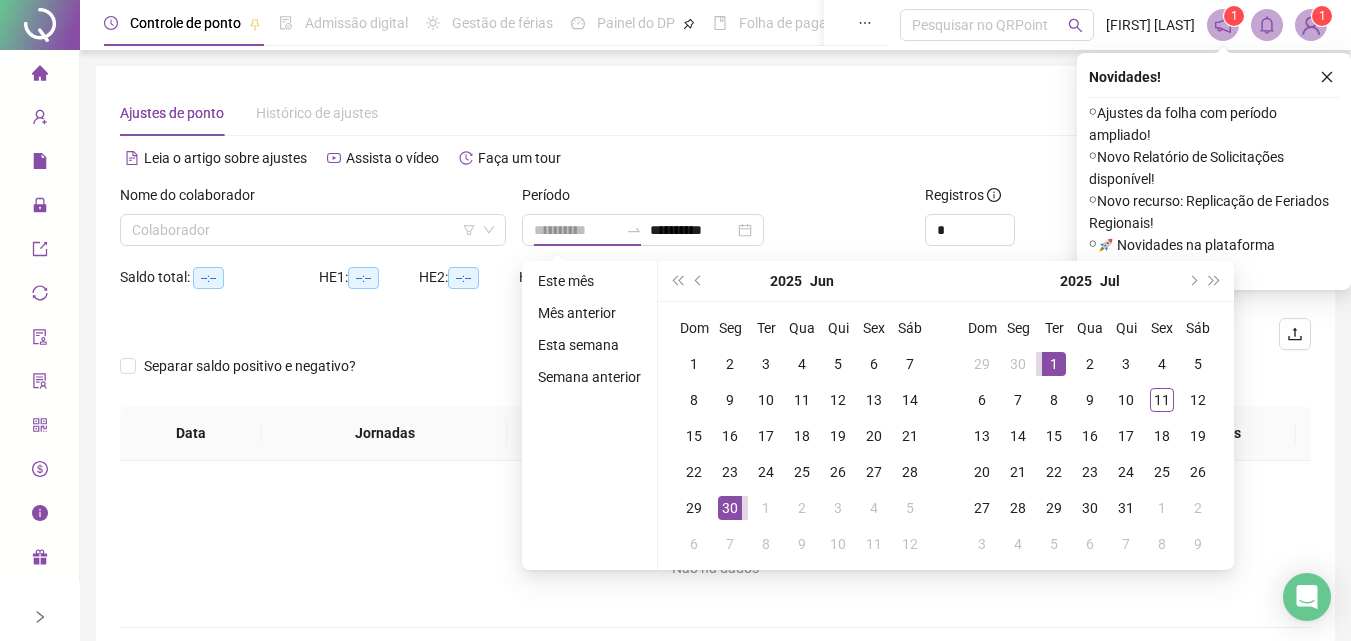 click on "1" at bounding box center (1054, 364) 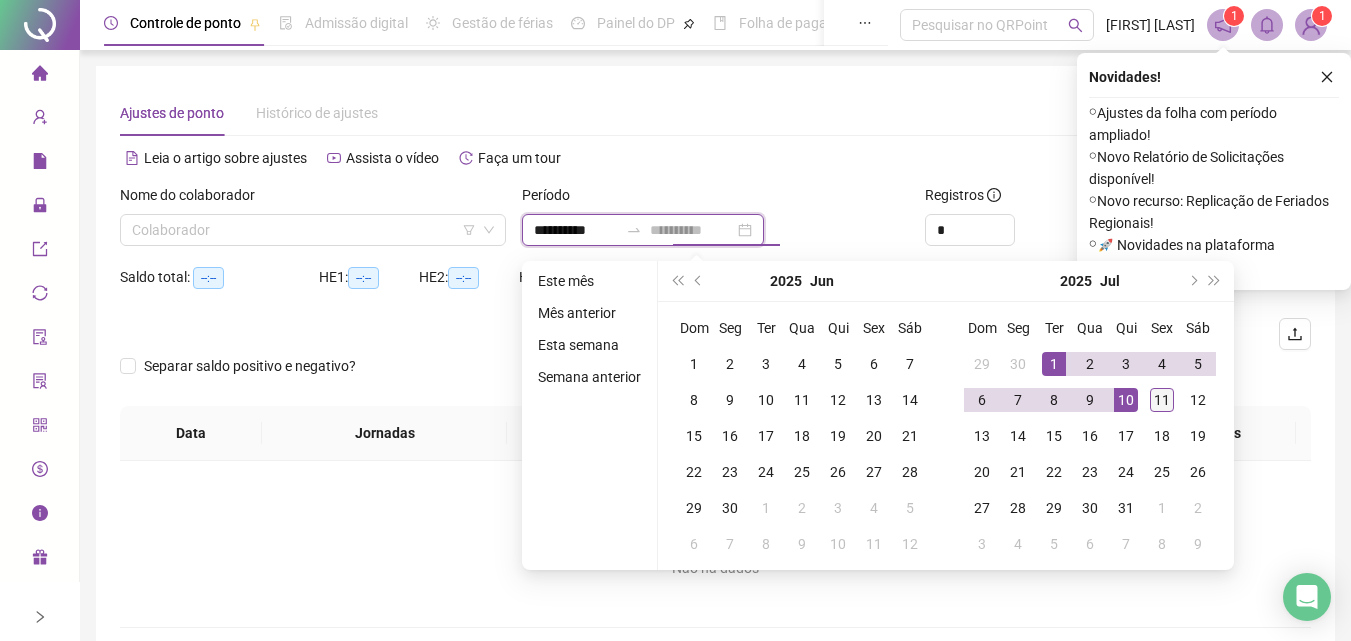 type on "**********" 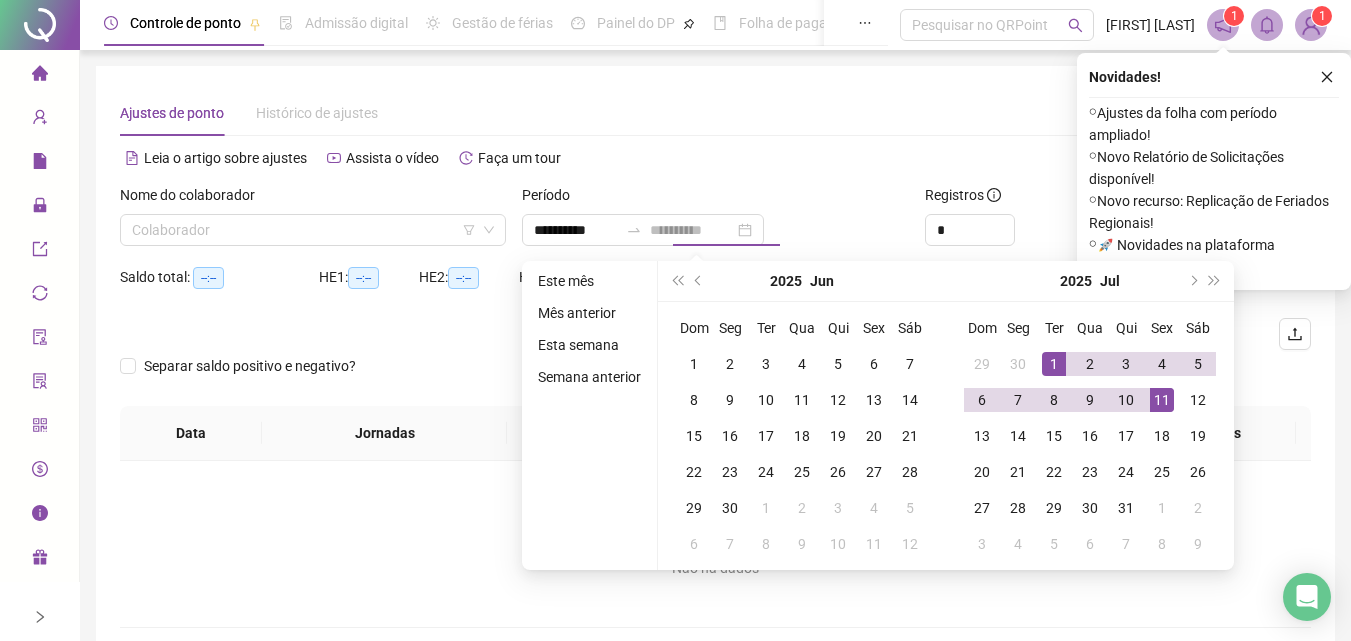 click on "11" at bounding box center [1162, 400] 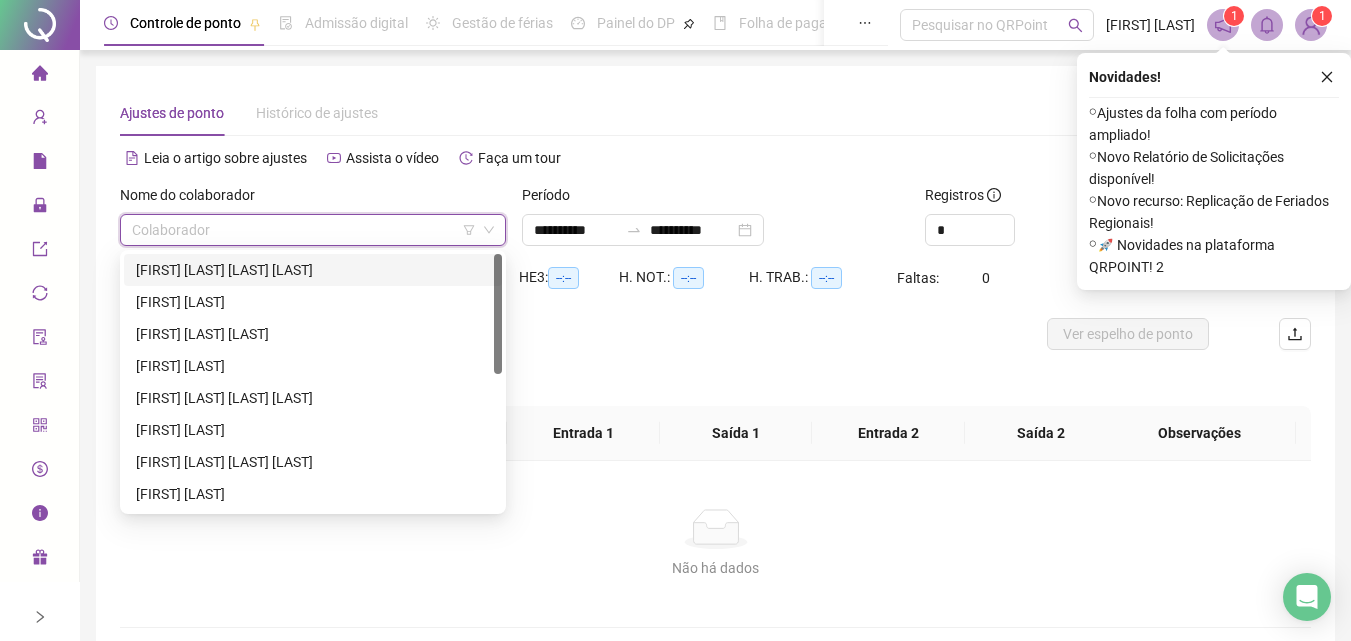 click at bounding box center (307, 230) 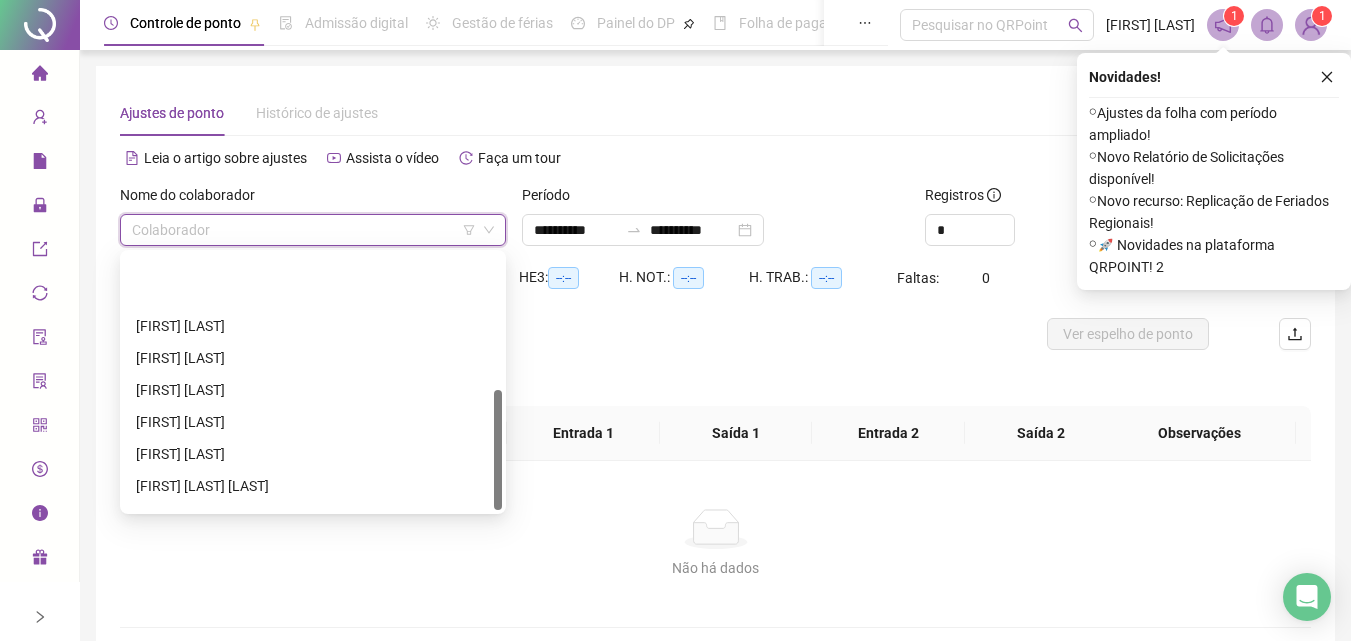 scroll, scrollTop: 288, scrollLeft: 0, axis: vertical 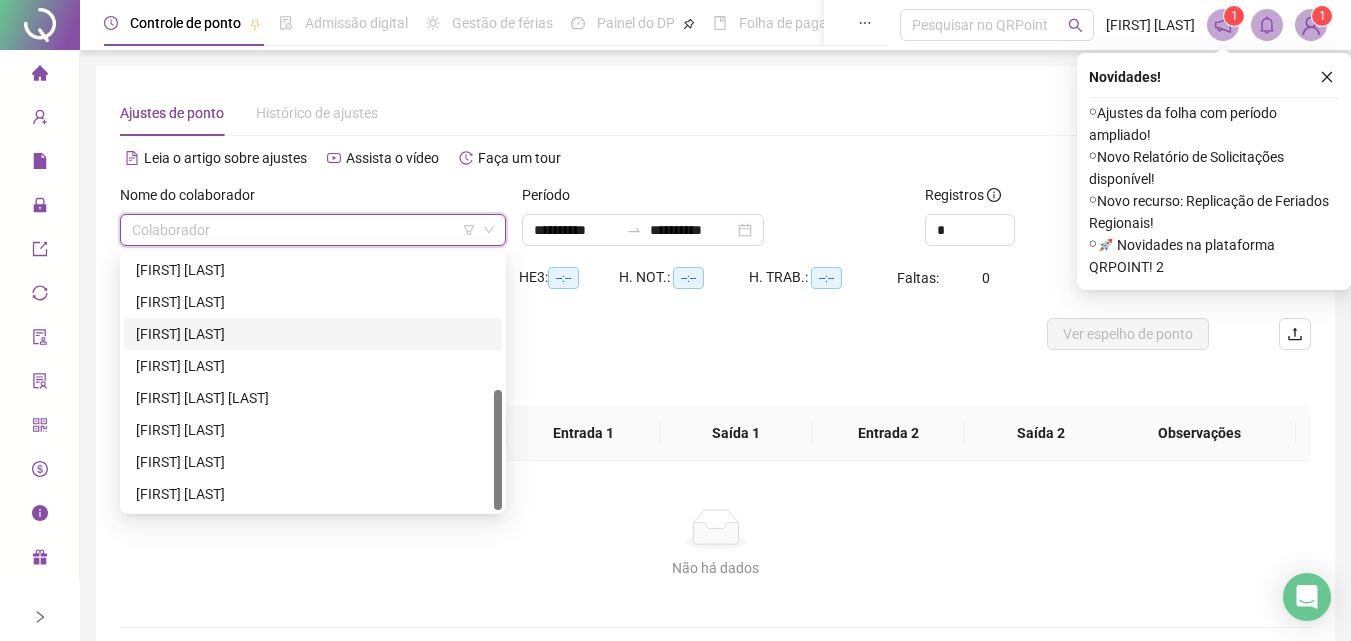 click on "[FIRST] [LAST]" at bounding box center (313, 334) 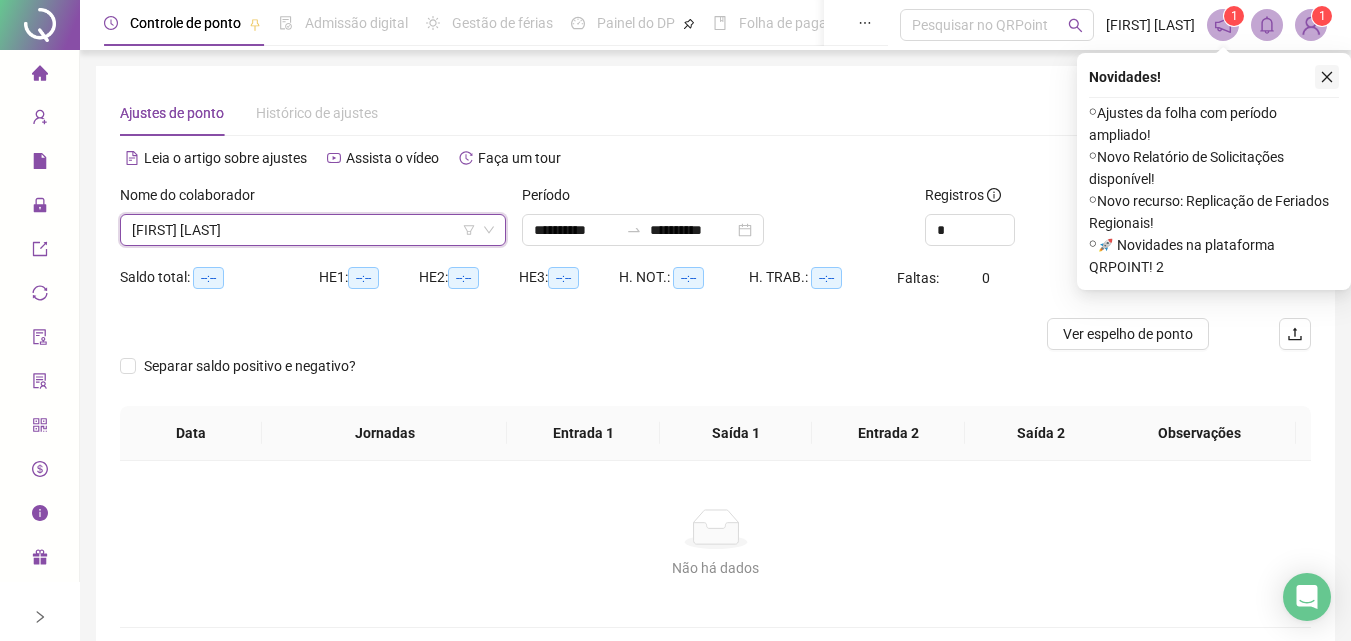 click 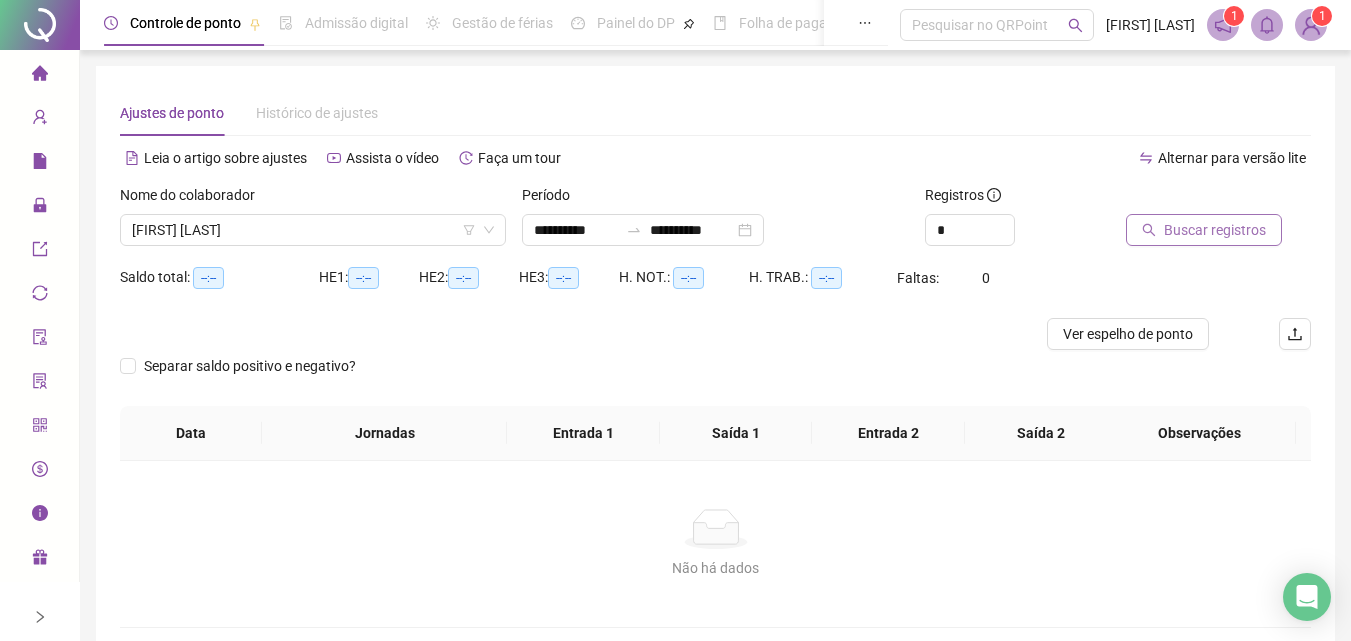 click on "Buscar registros" at bounding box center [1204, 230] 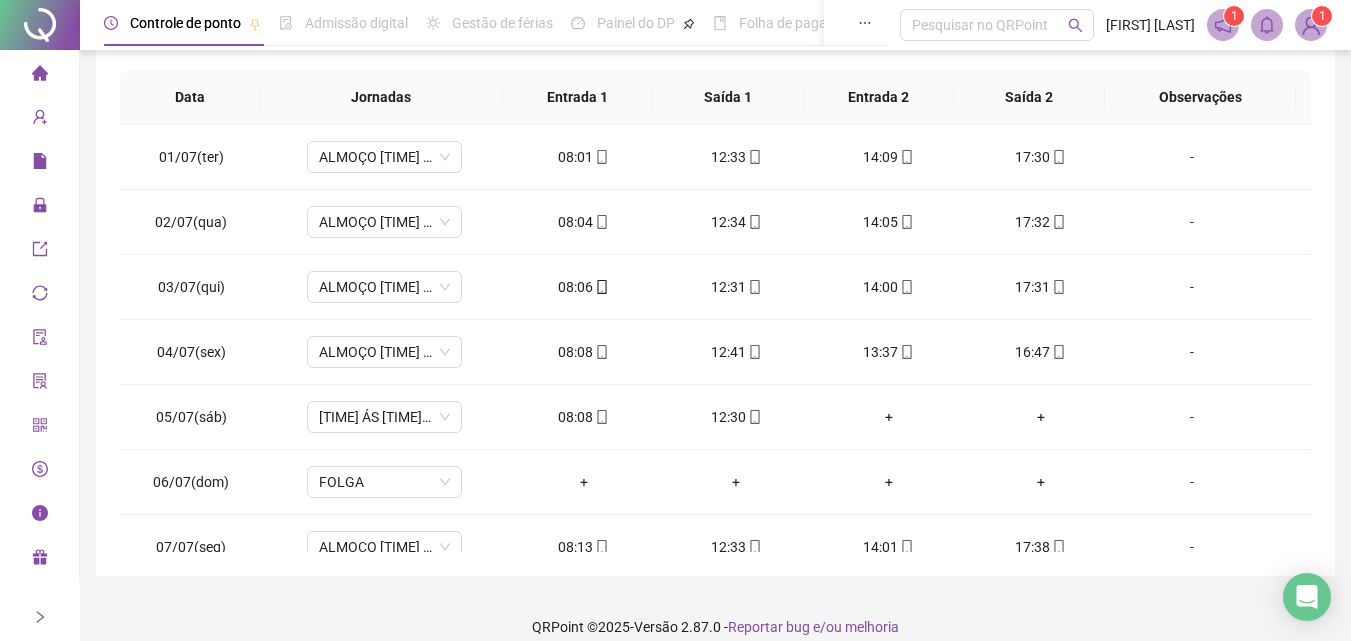 scroll, scrollTop: 357, scrollLeft: 0, axis: vertical 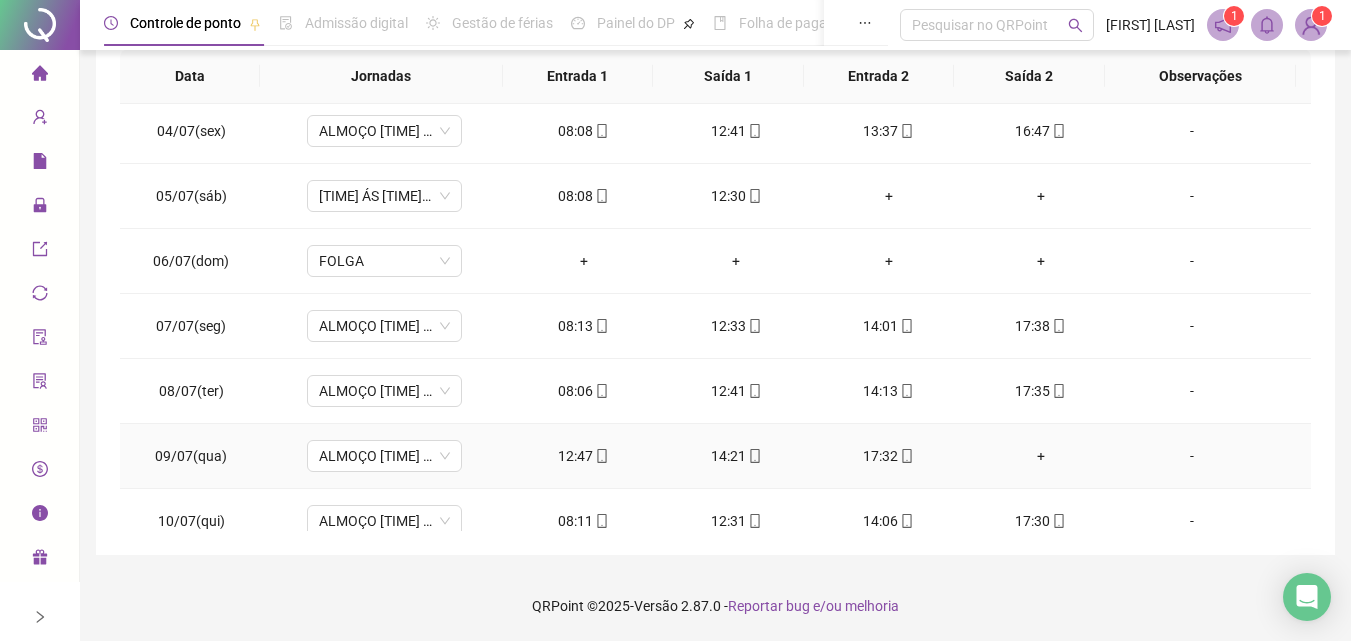 click on "+" at bounding box center (1041, 456) 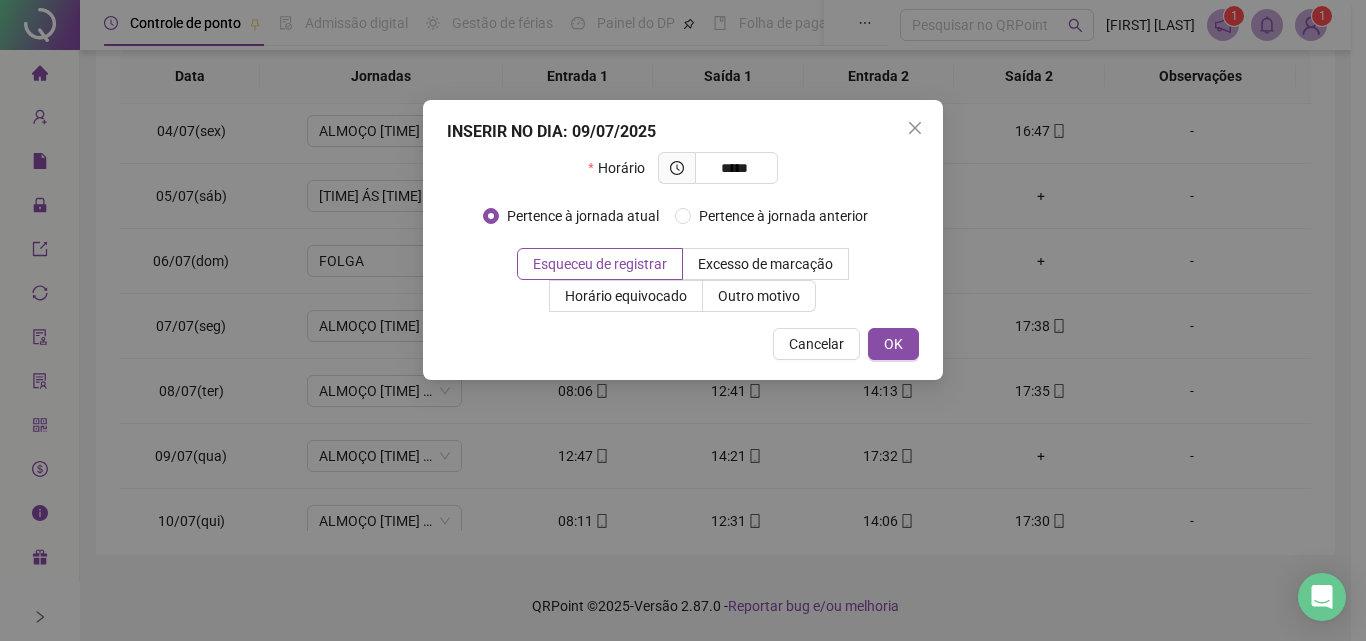 type on "*****" 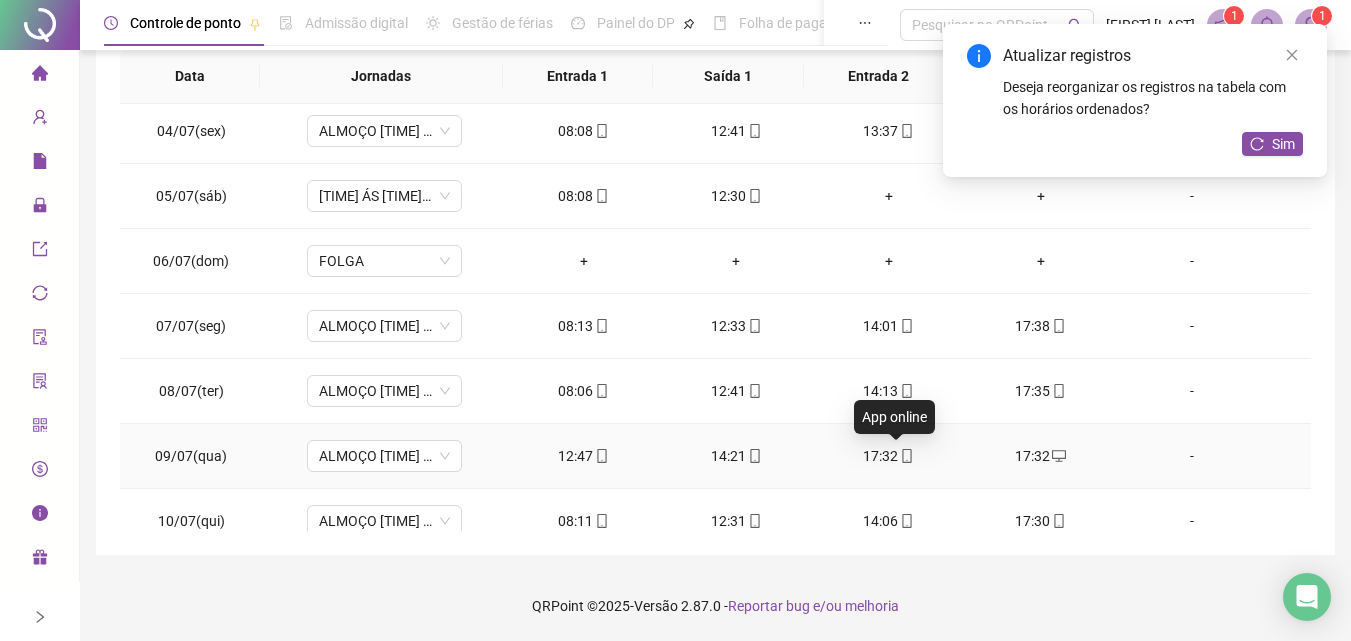 click 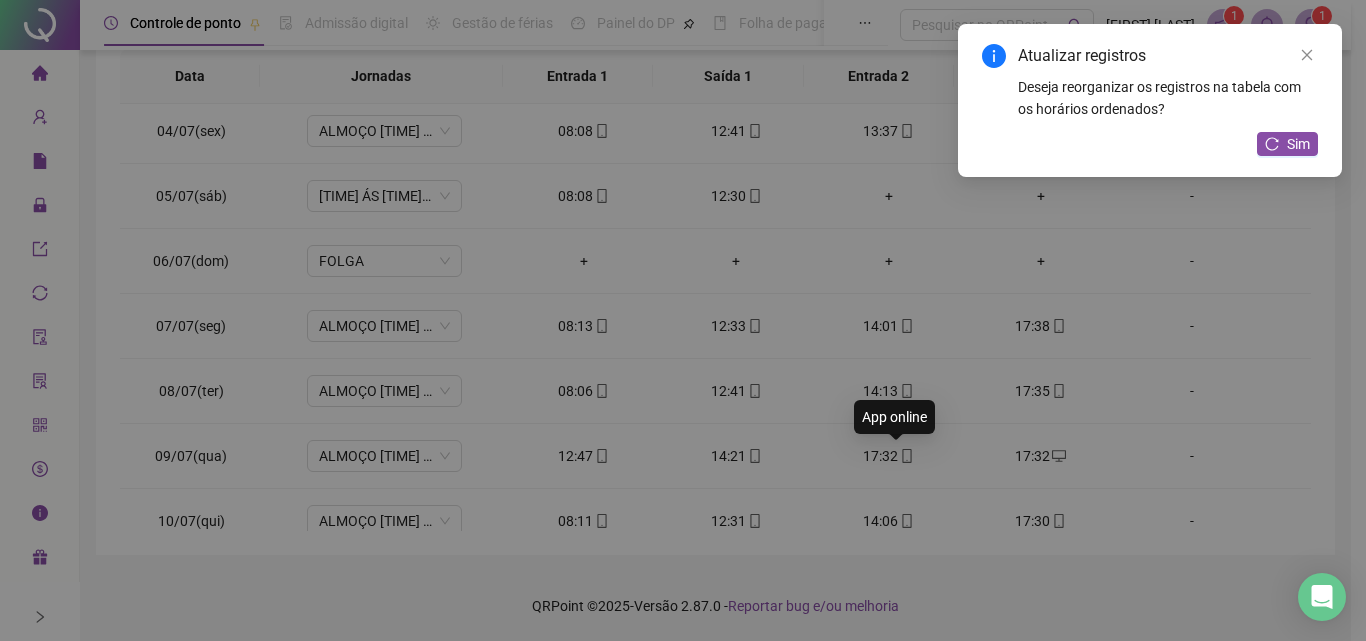type on "**********" 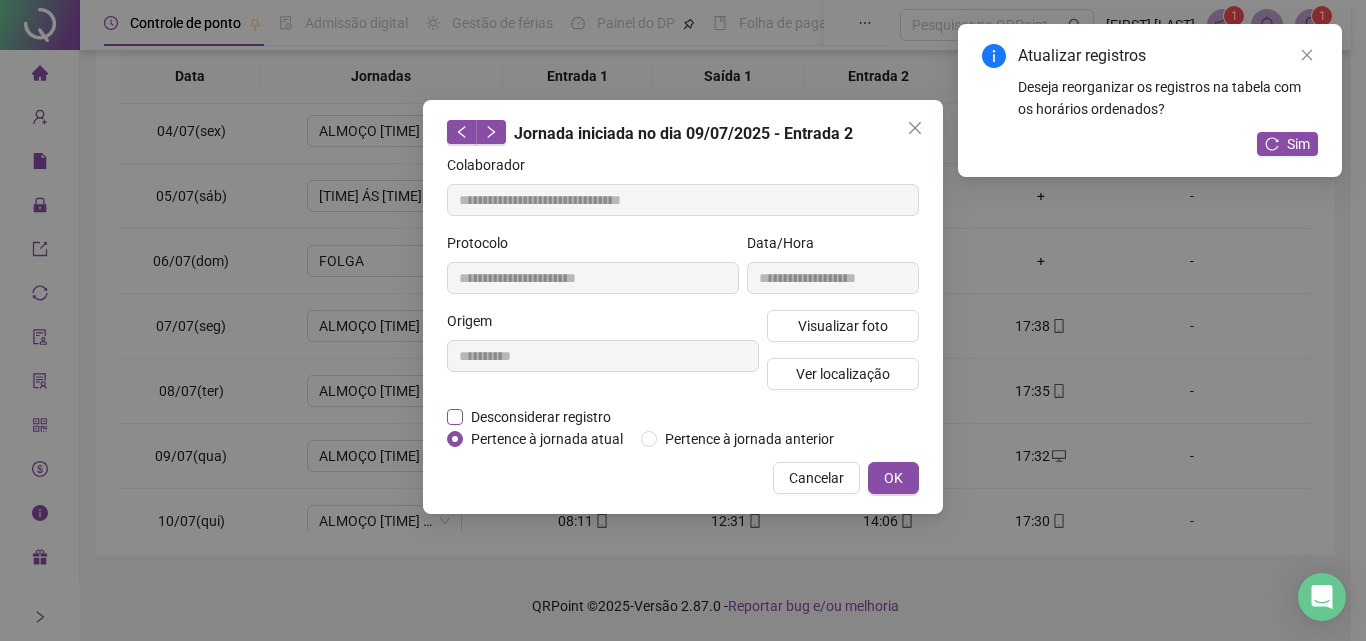 click on "Desconsiderar registro" at bounding box center (541, 417) 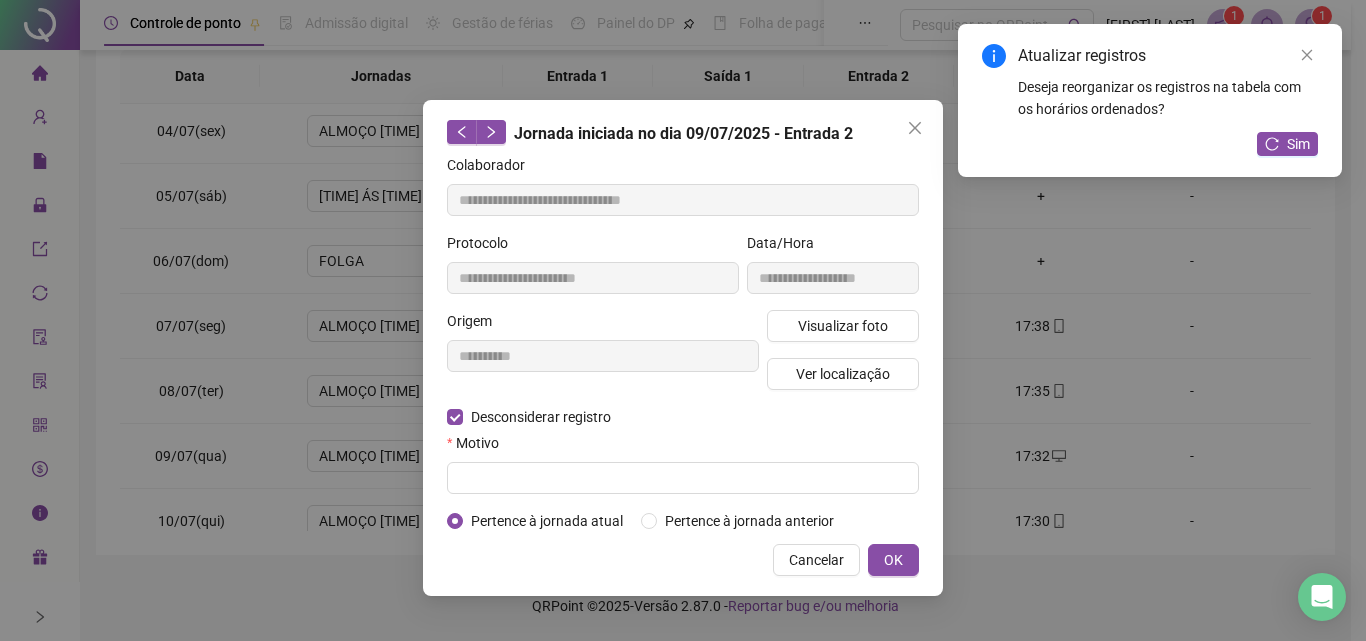 click on "Motivo" at bounding box center (683, 447) 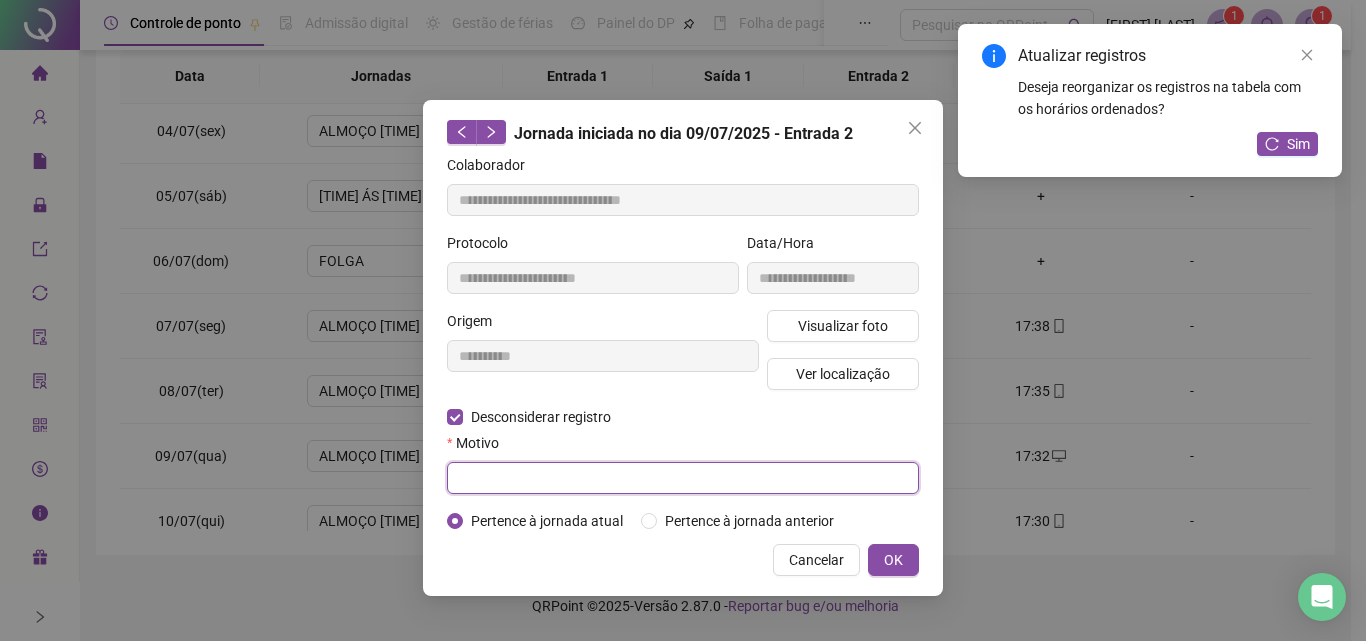 click at bounding box center (683, 478) 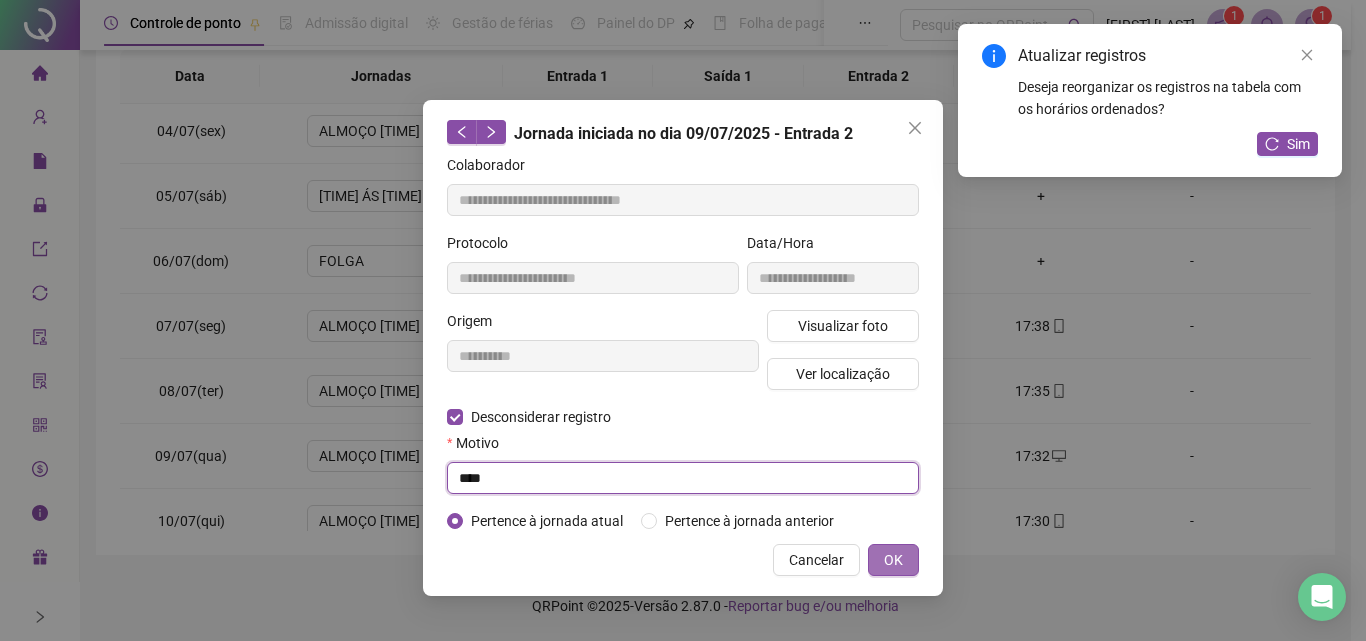 type on "****" 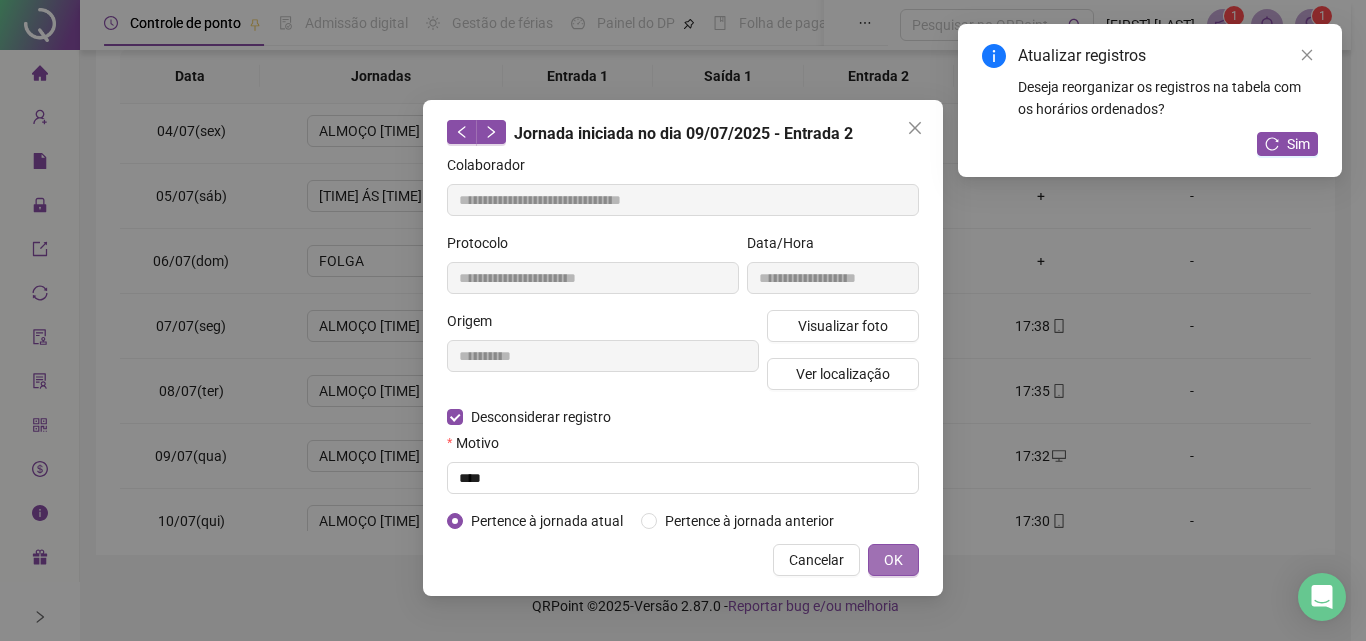 click on "OK" at bounding box center [893, 560] 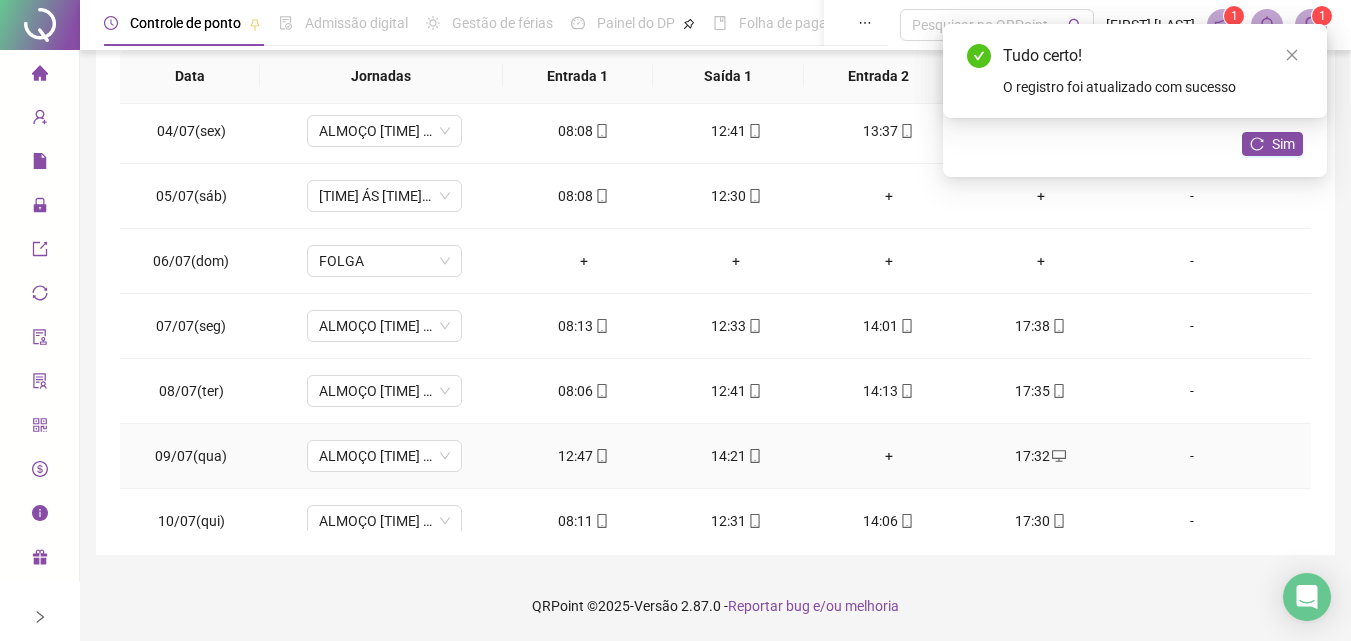 click on "+" at bounding box center (888, 456) 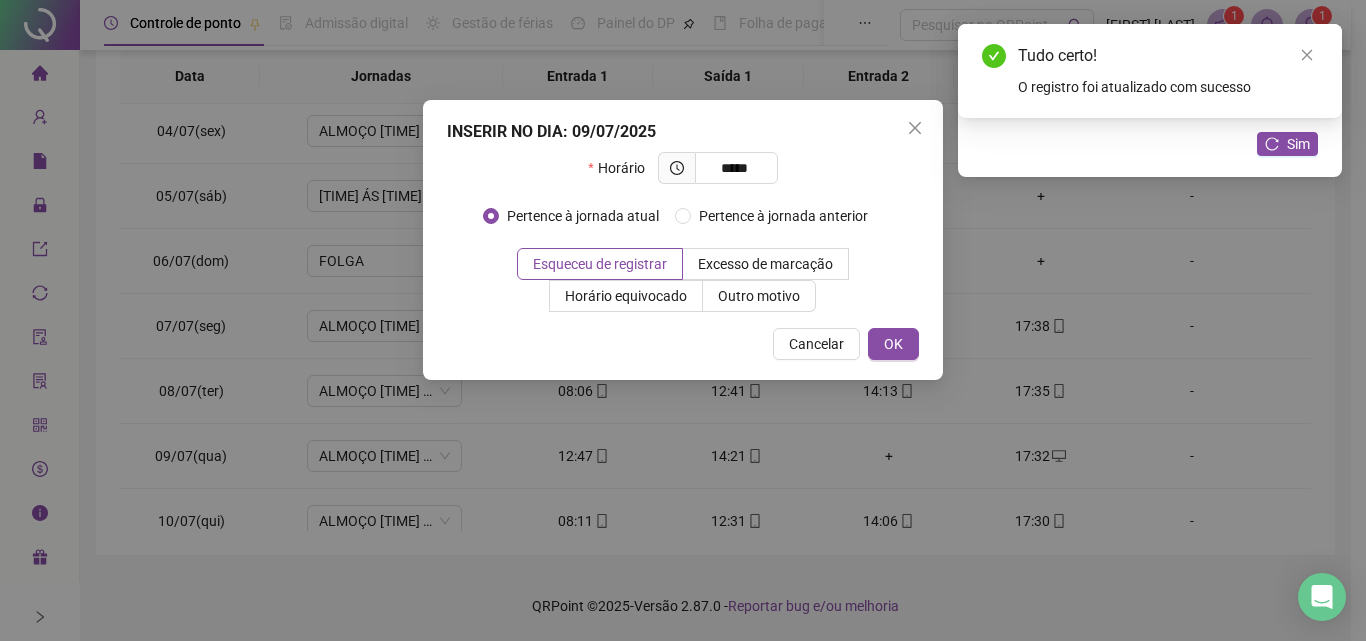 type on "*****" 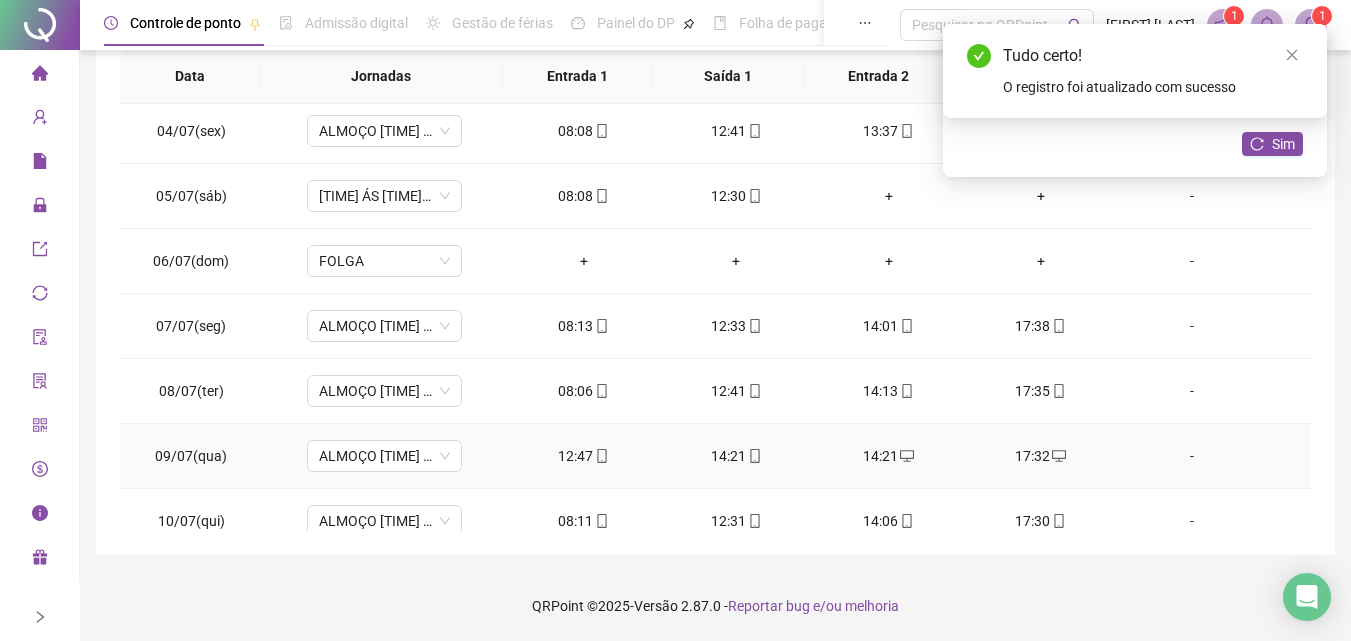click on "14:21" at bounding box center [736, 456] 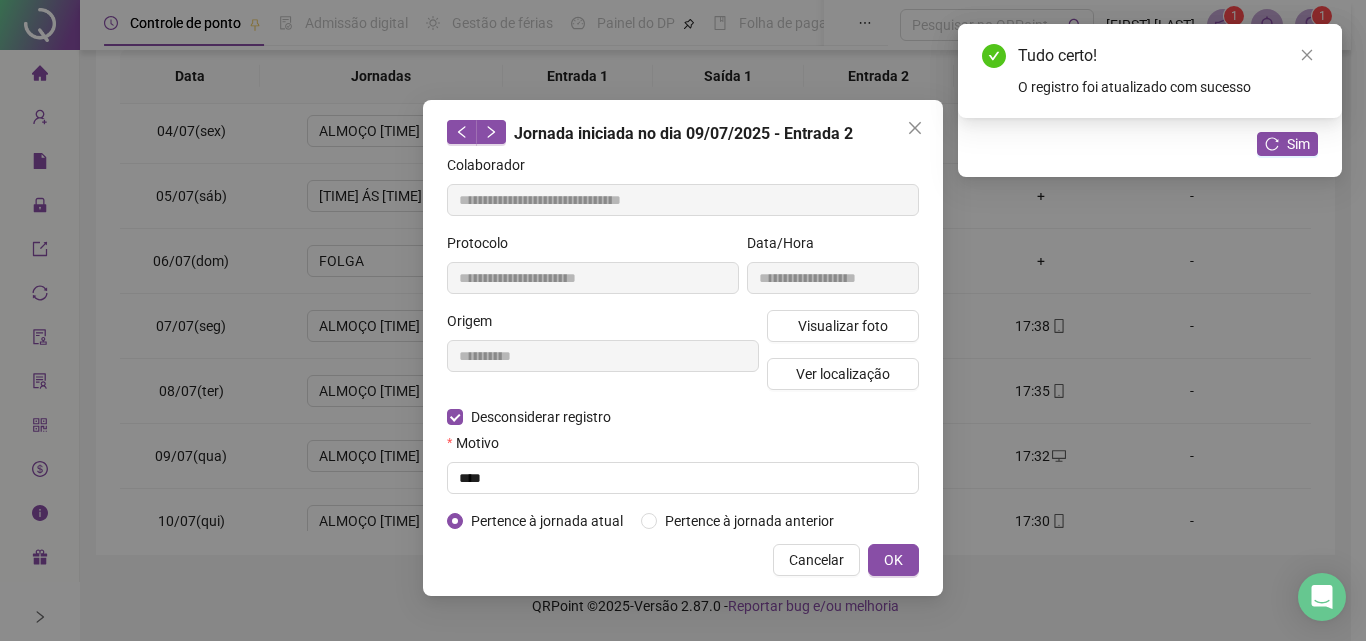 type on "**********" 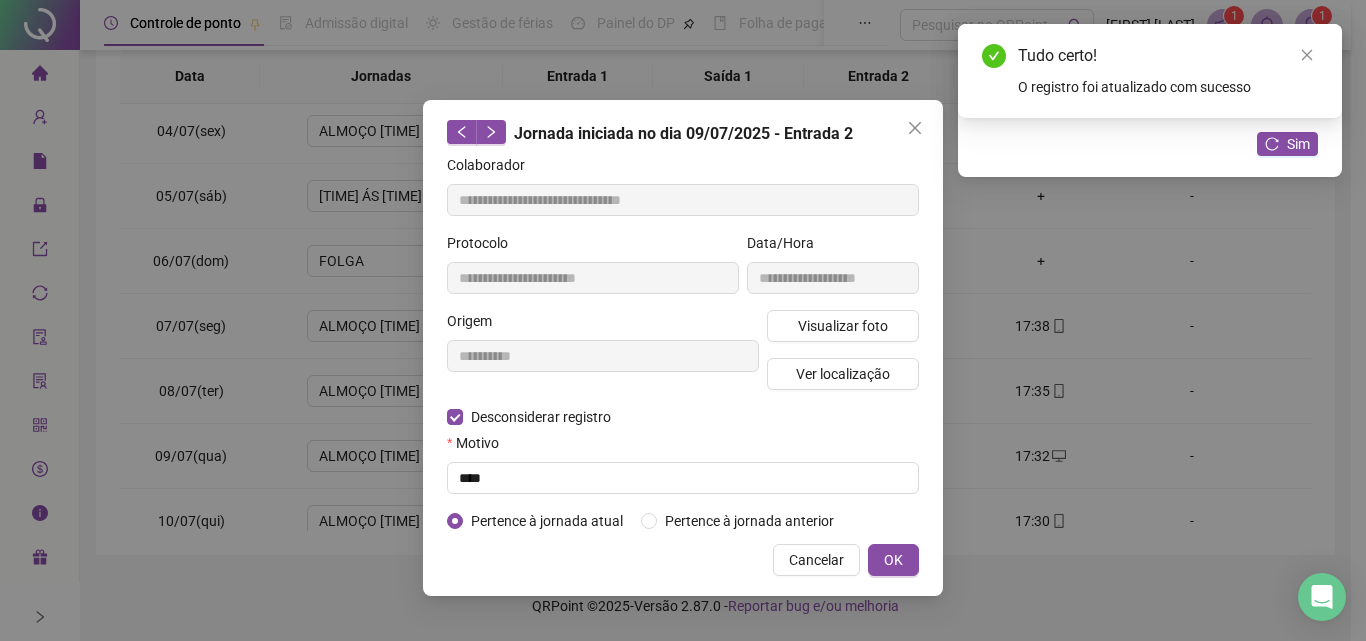 type on "**********" 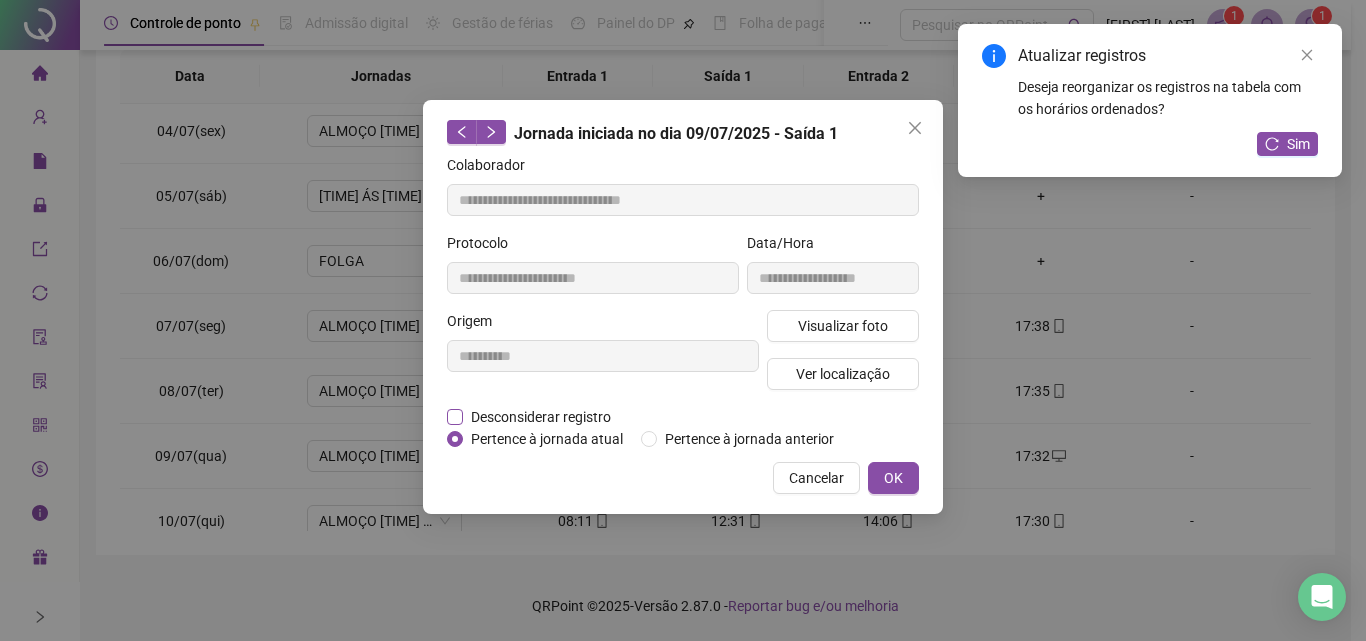 click on "Desconsiderar registro" at bounding box center (541, 417) 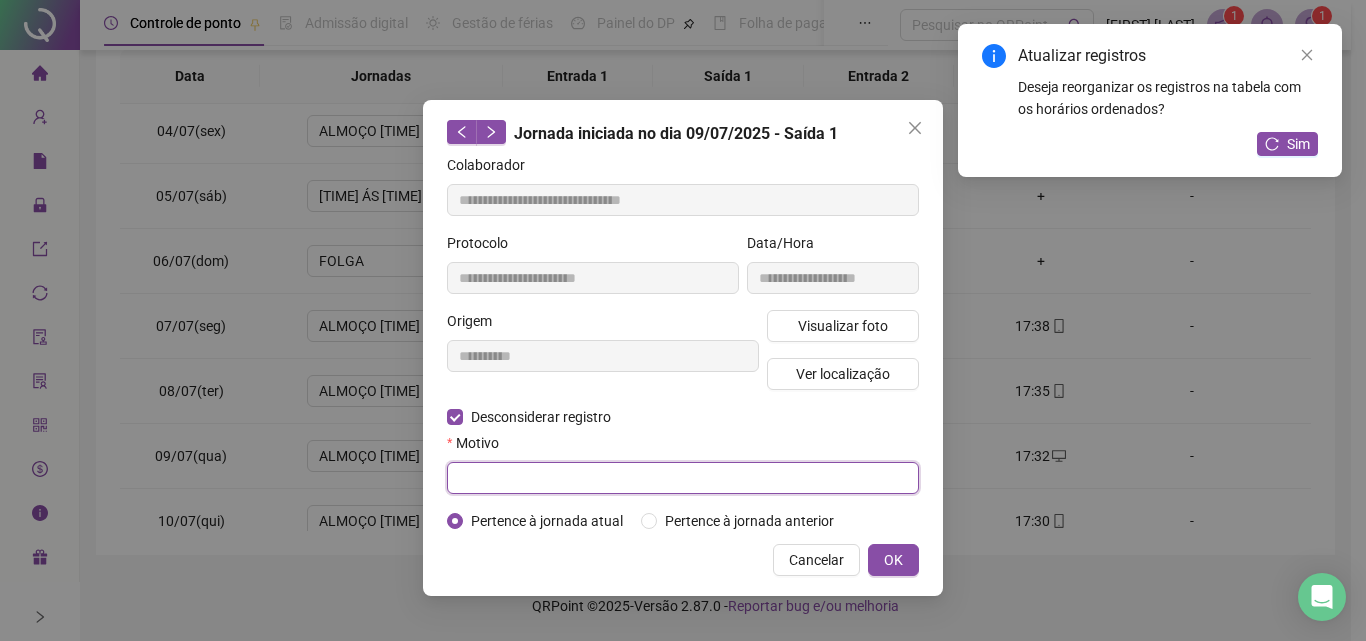 click at bounding box center [683, 478] 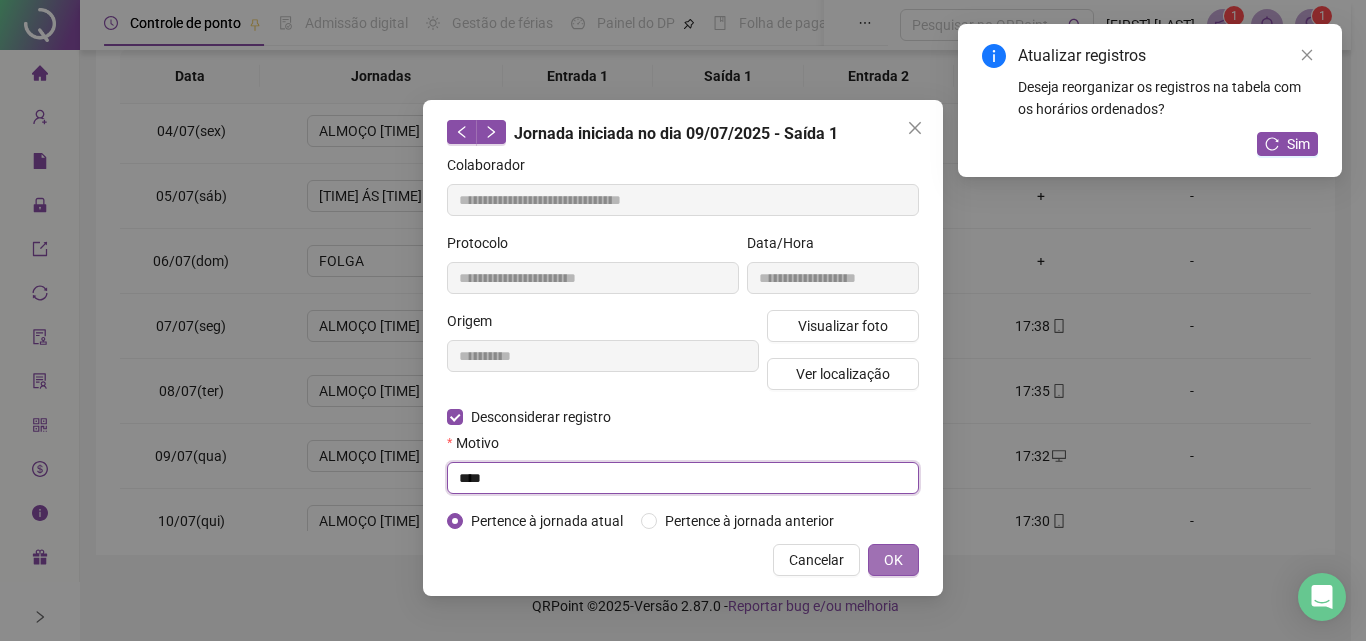 type on "****" 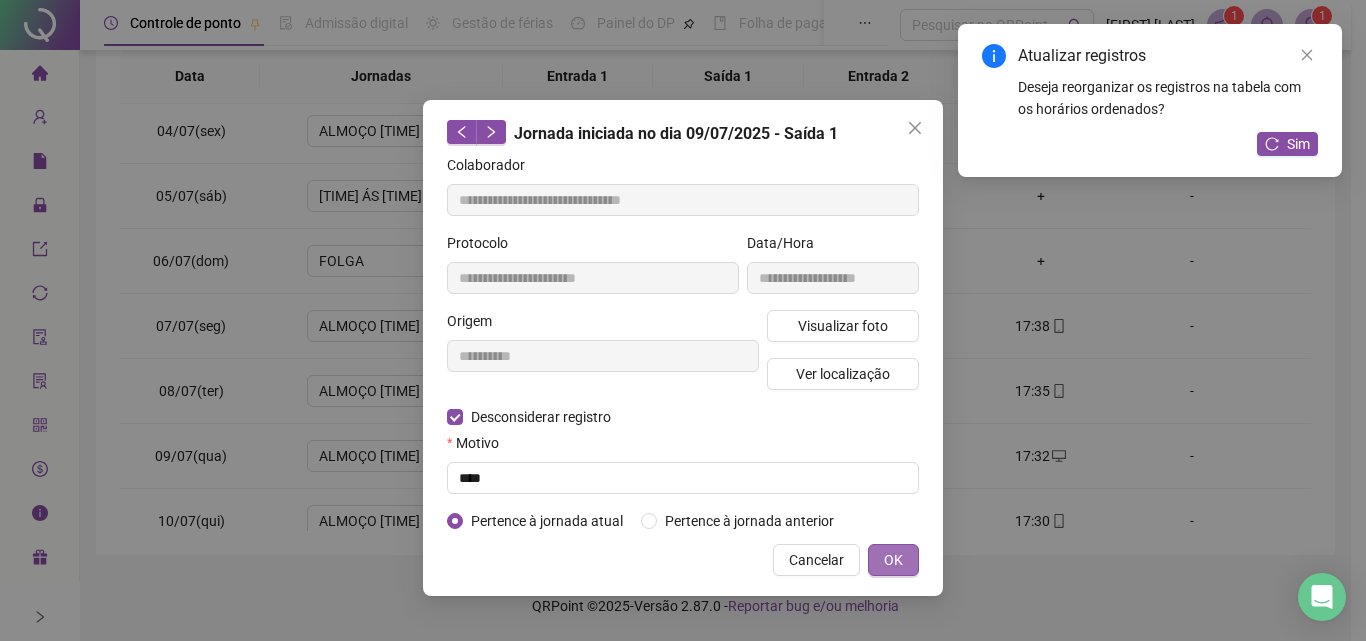 click on "OK" at bounding box center (893, 560) 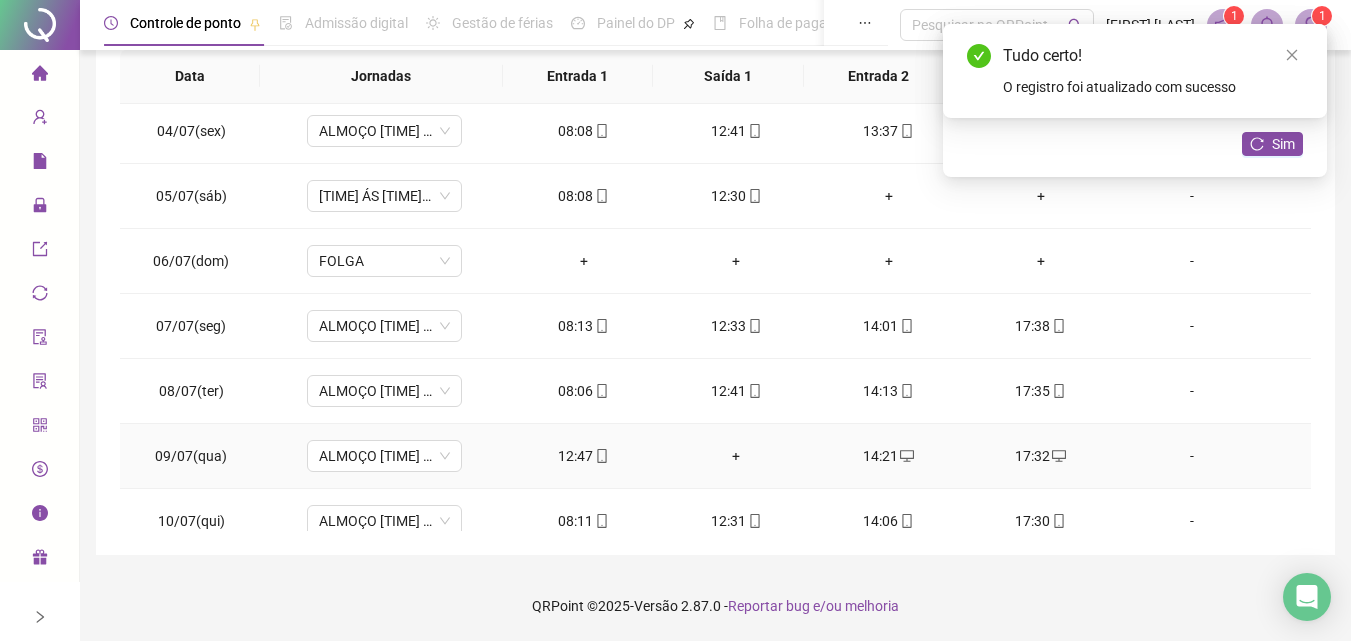 click on "+" at bounding box center (736, 456) 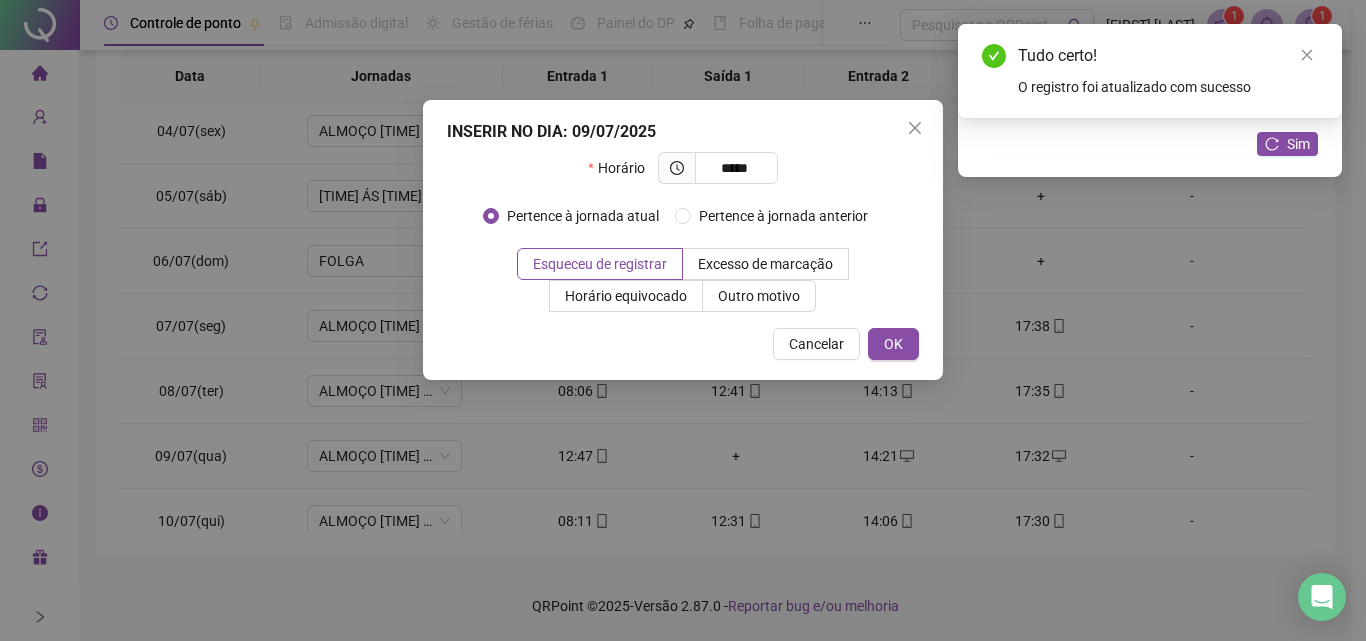 type on "*****" 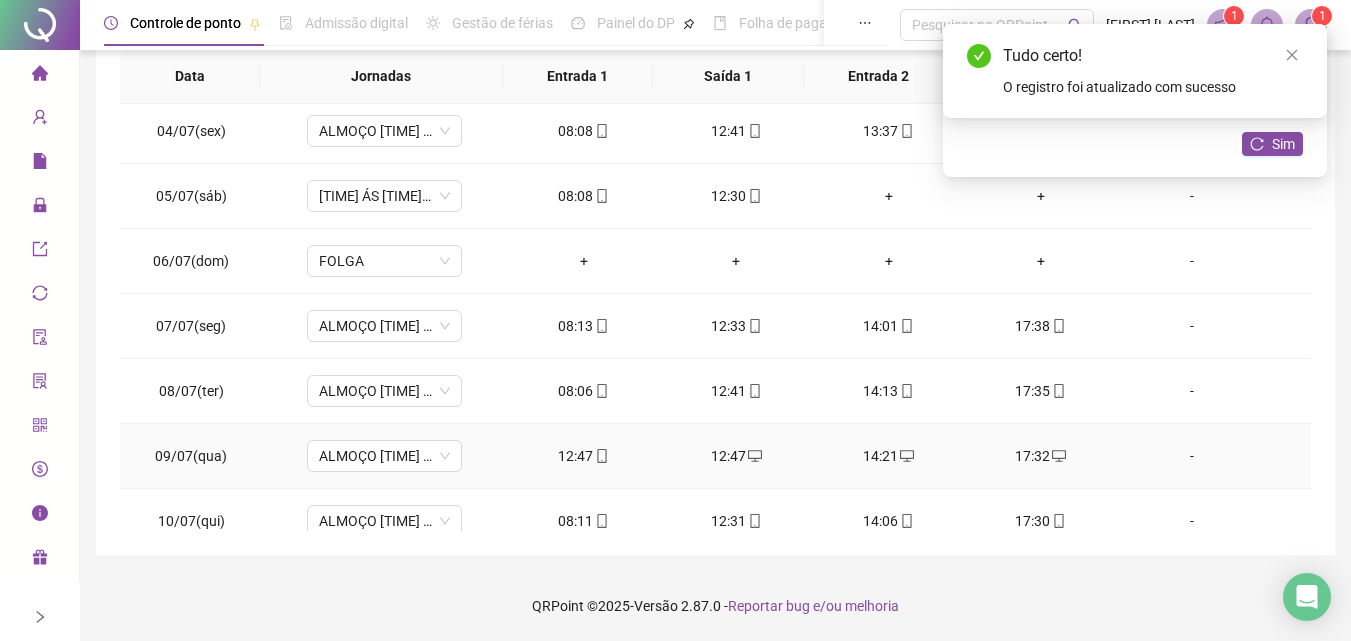 click on "12:47" at bounding box center [584, 456] 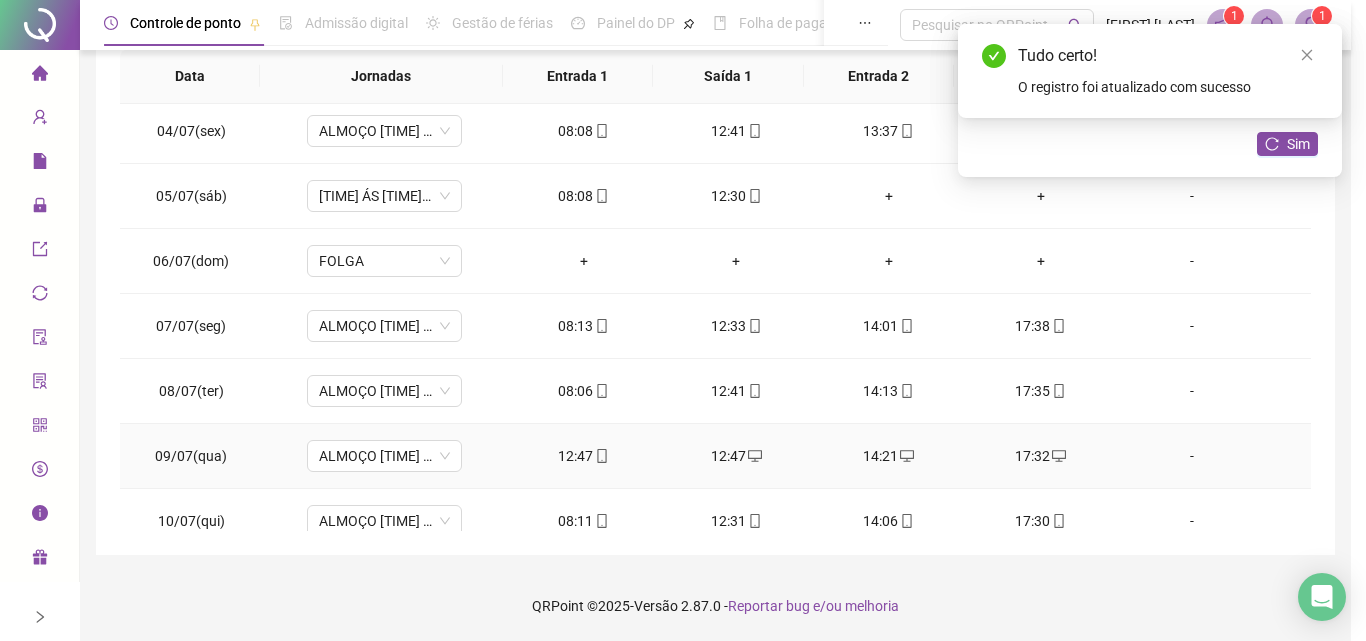 type on "**********" 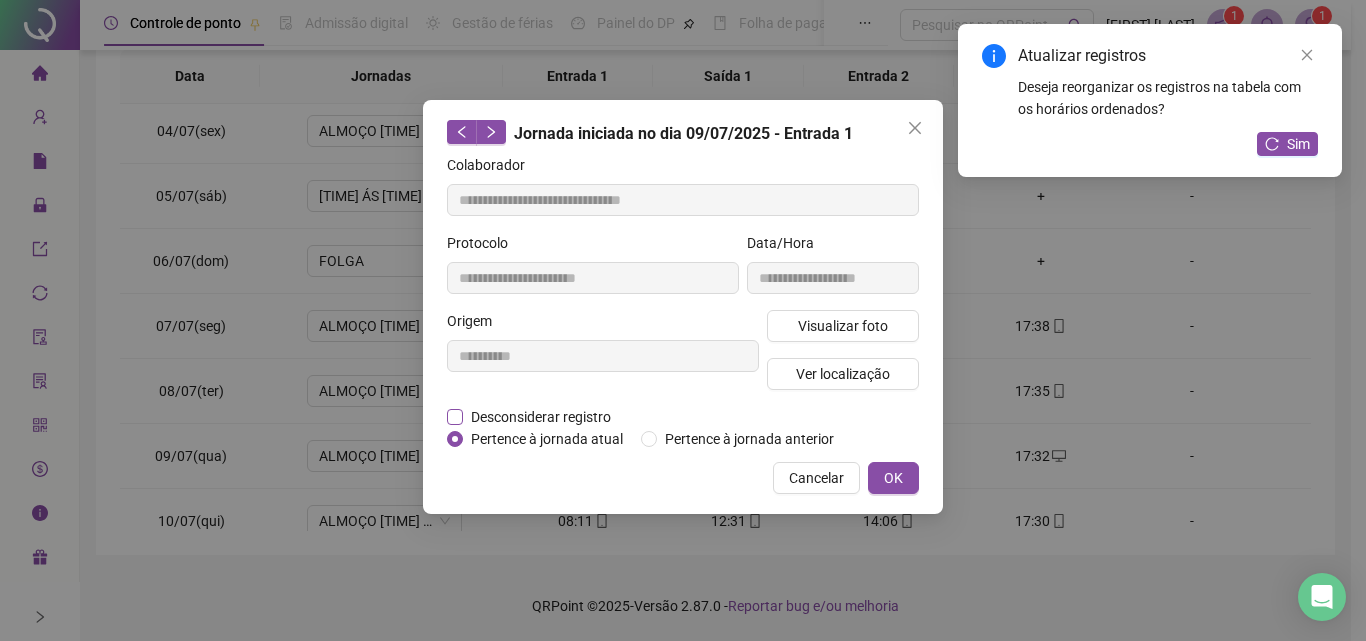 click on "Desconsiderar registro" at bounding box center [541, 417] 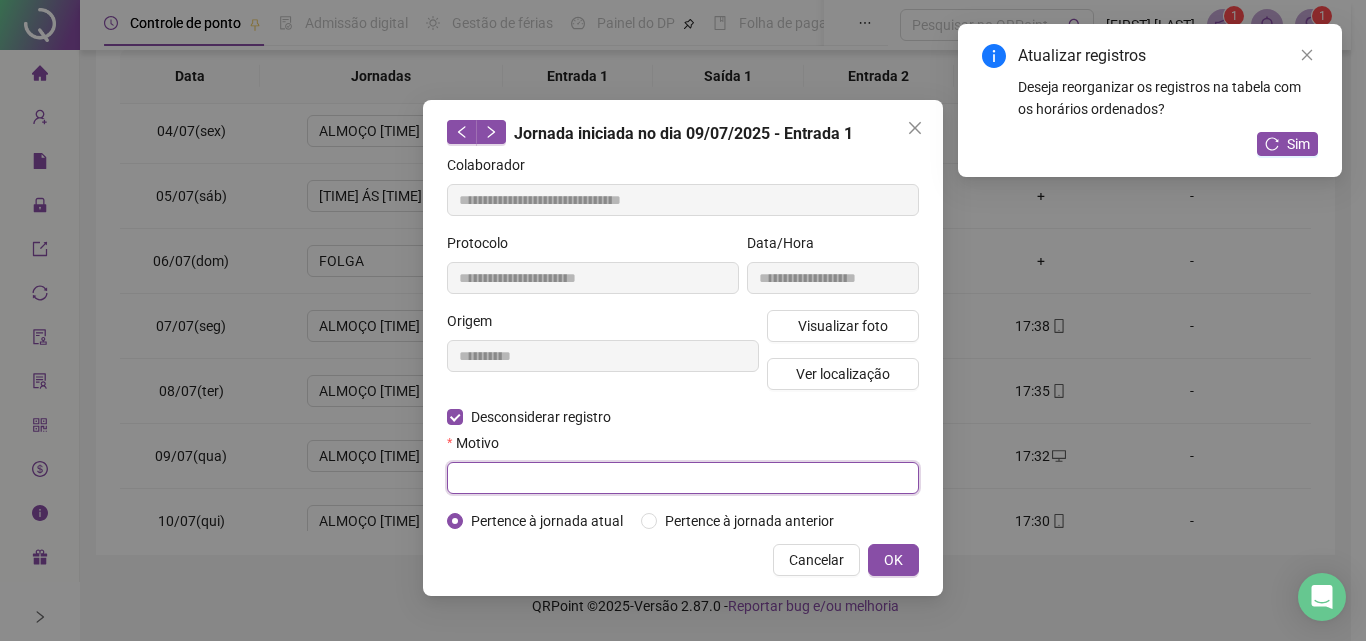 click at bounding box center [683, 478] 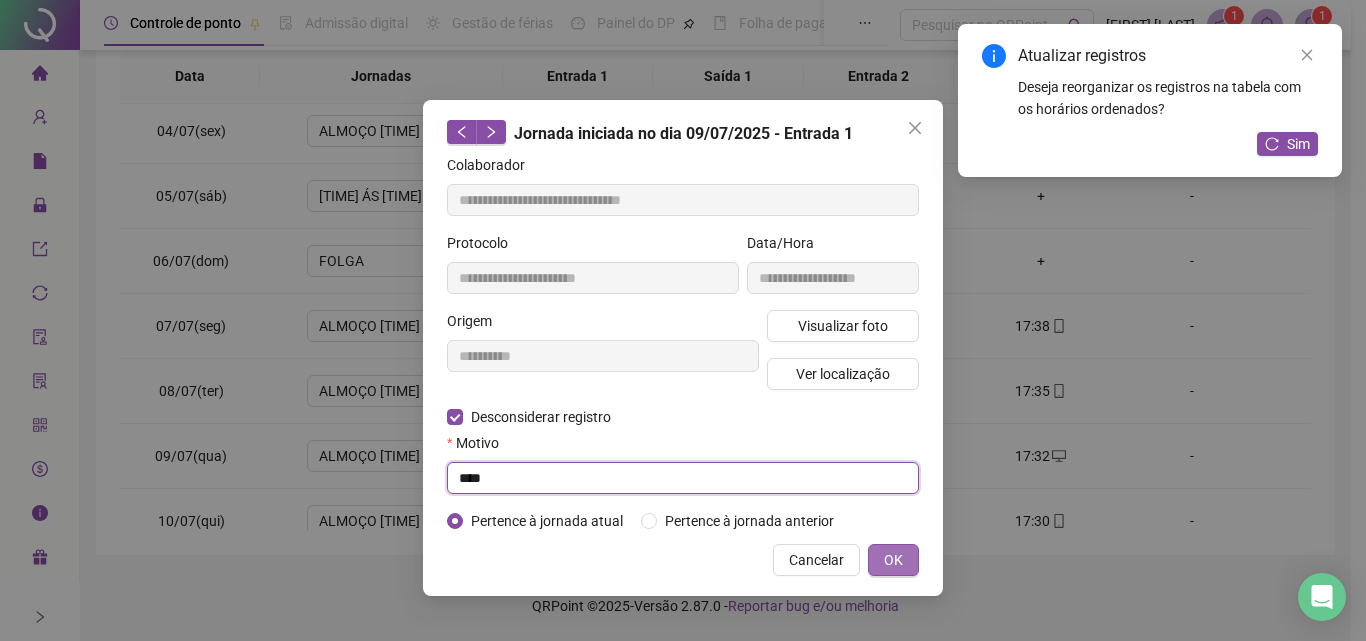 type on "****" 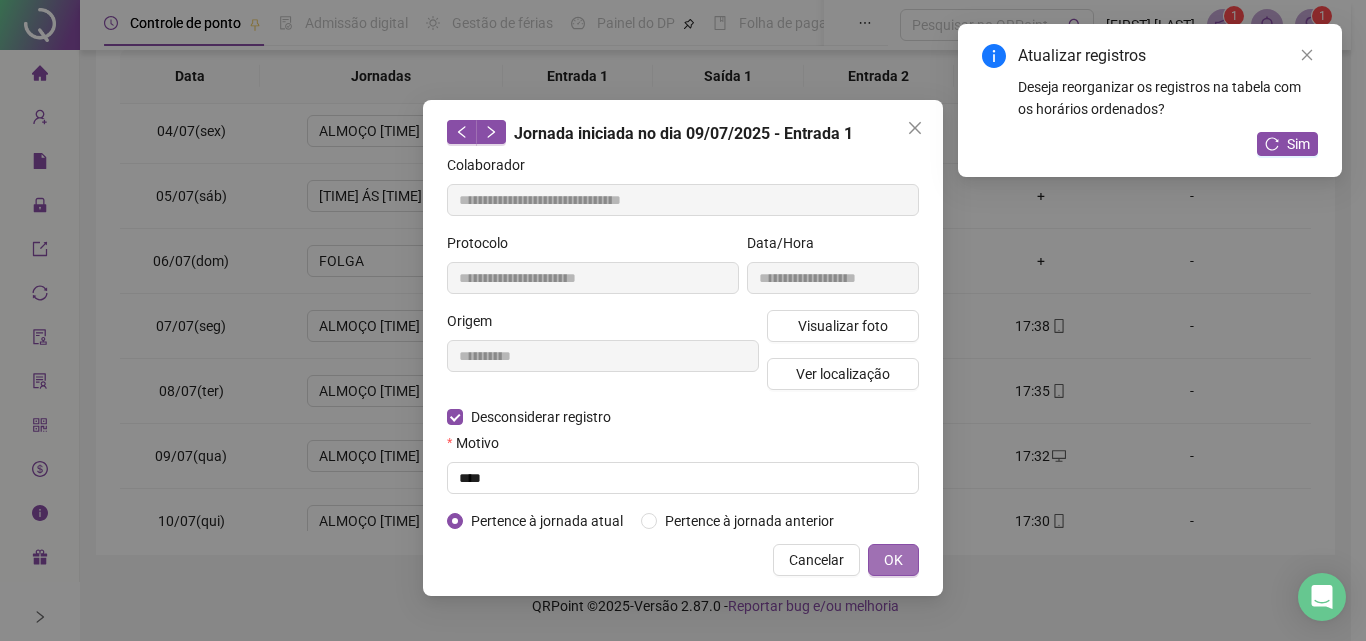 click on "OK" at bounding box center (893, 560) 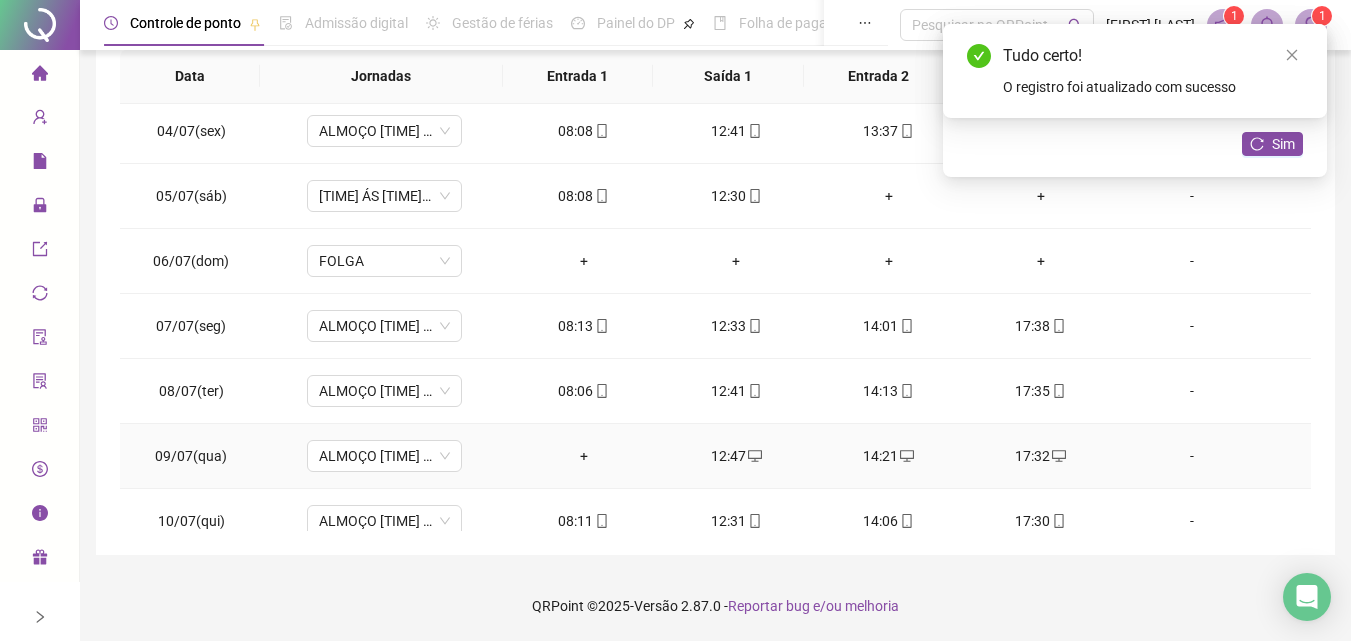 click on "+" at bounding box center [584, 456] 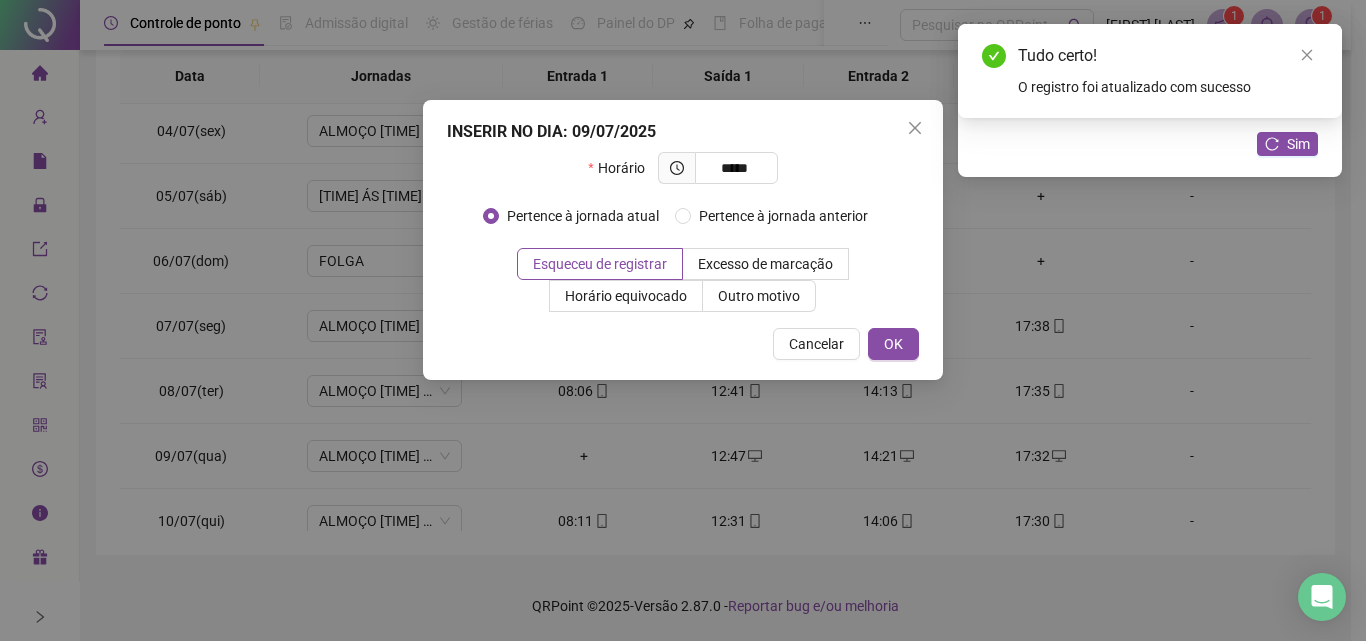 type on "*****" 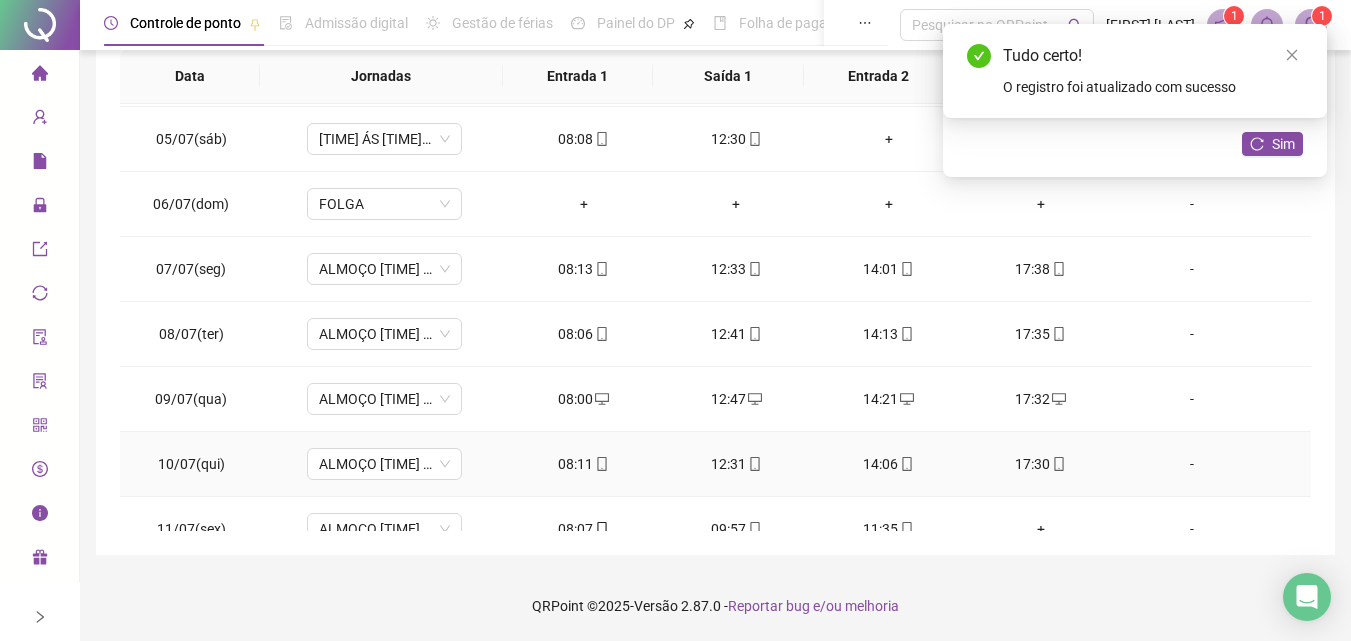 scroll, scrollTop: 288, scrollLeft: 0, axis: vertical 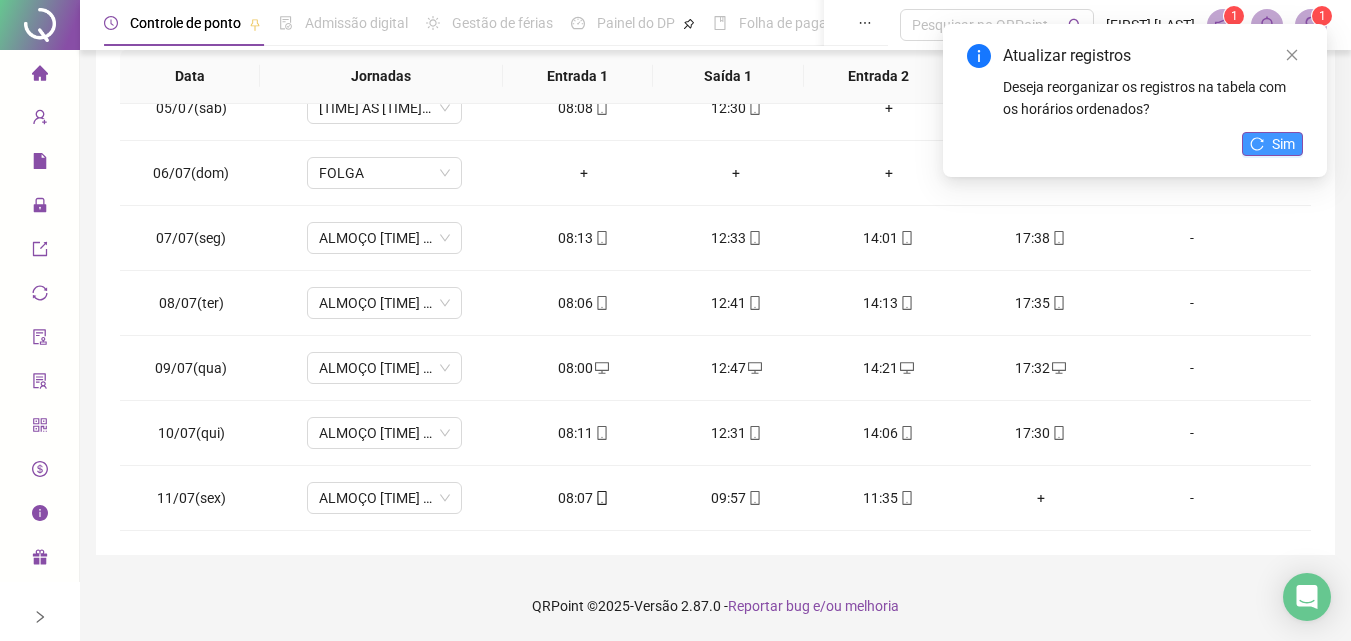 click 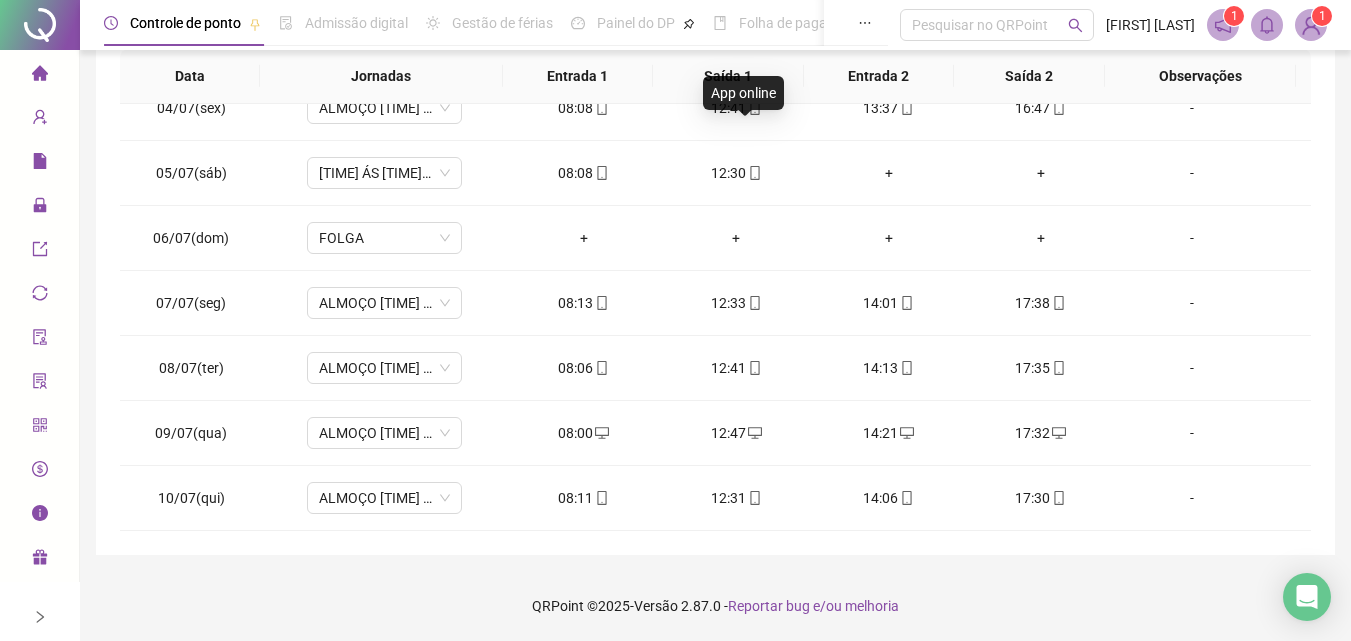 scroll, scrollTop: 188, scrollLeft: 0, axis: vertical 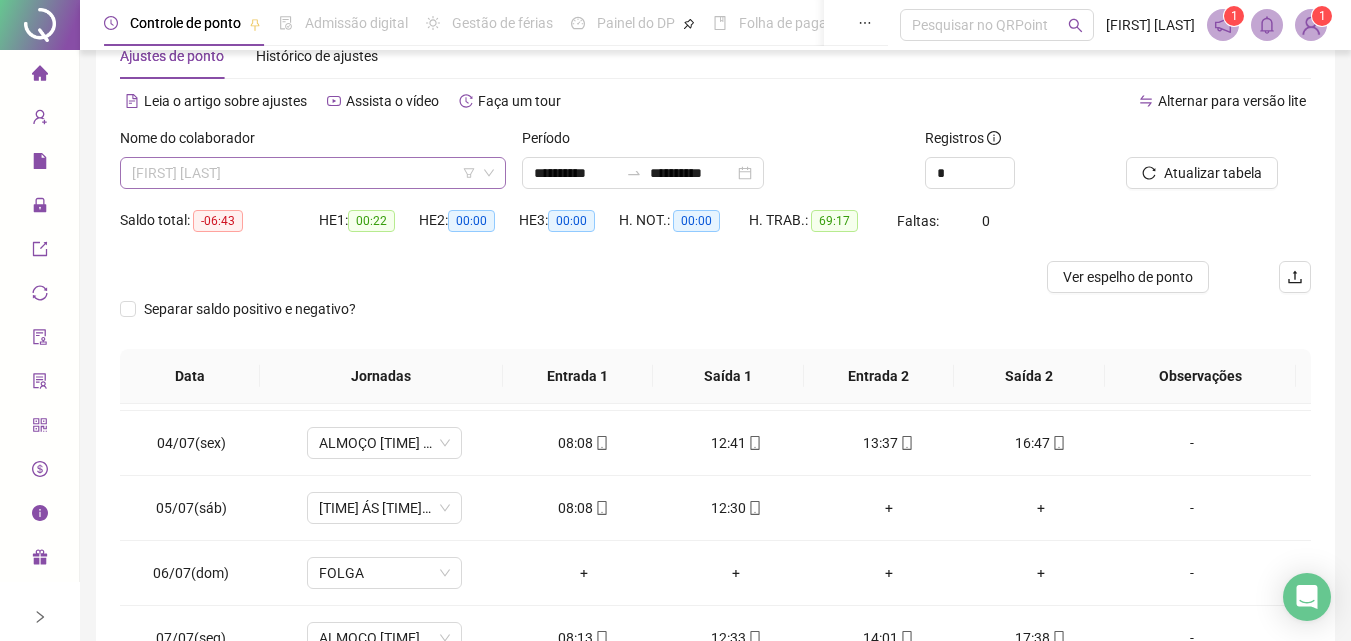 click on "[FIRST] [LAST]" at bounding box center (313, 173) 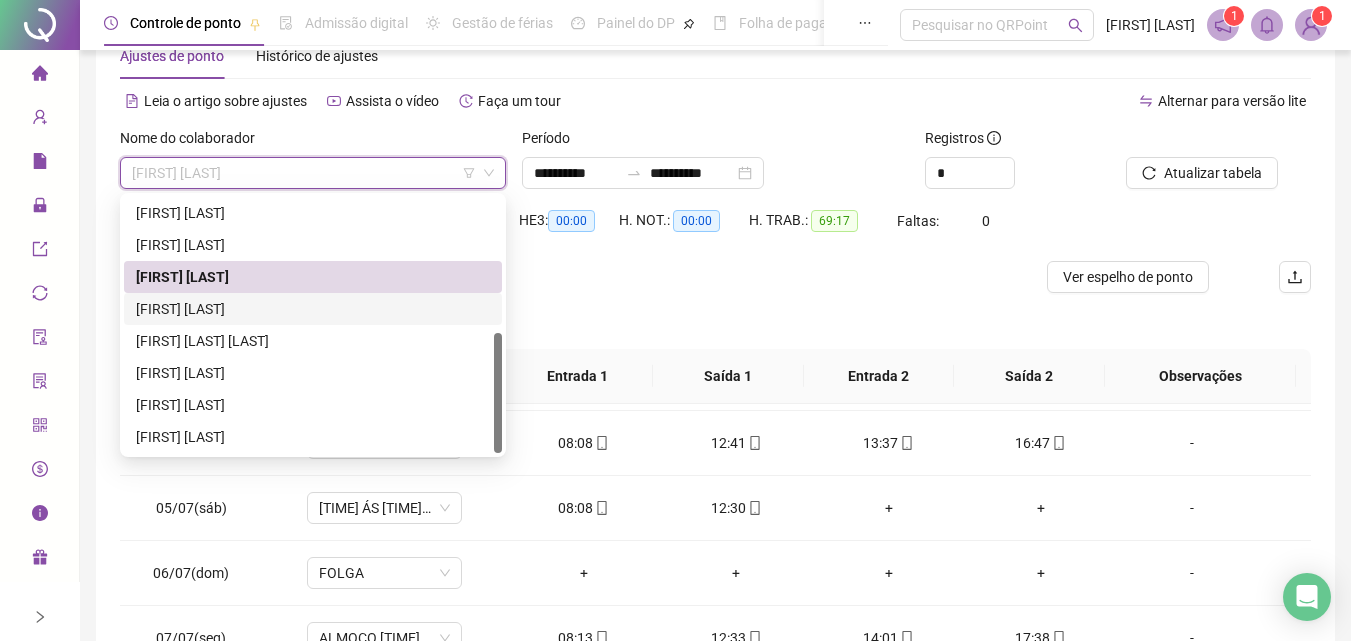 click on "[FIRST] [LAST]" at bounding box center [313, 309] 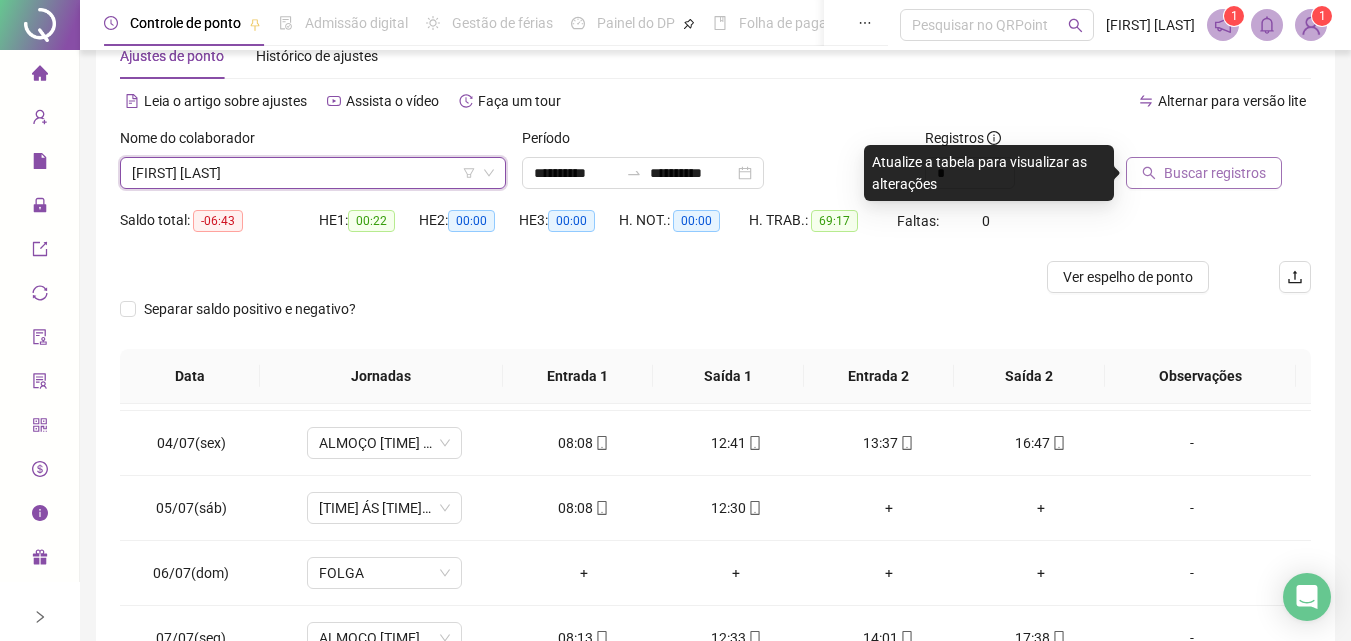 click on "Buscar registros" at bounding box center [1215, 173] 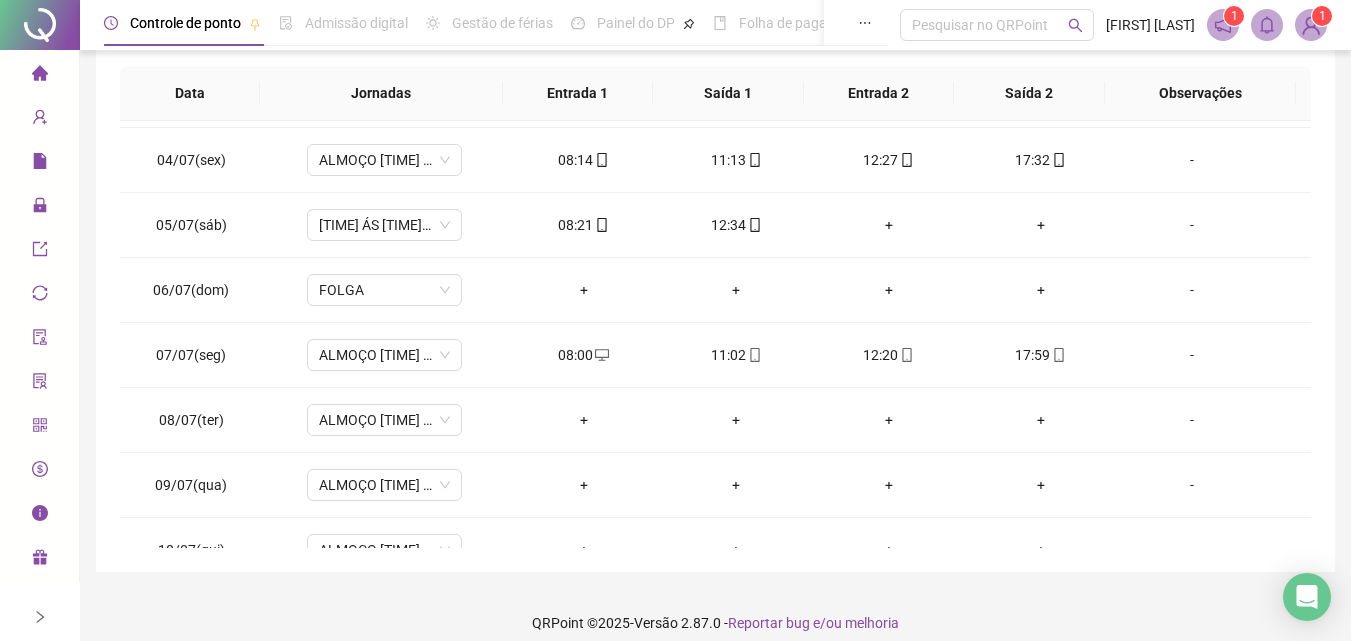 scroll, scrollTop: 357, scrollLeft: 0, axis: vertical 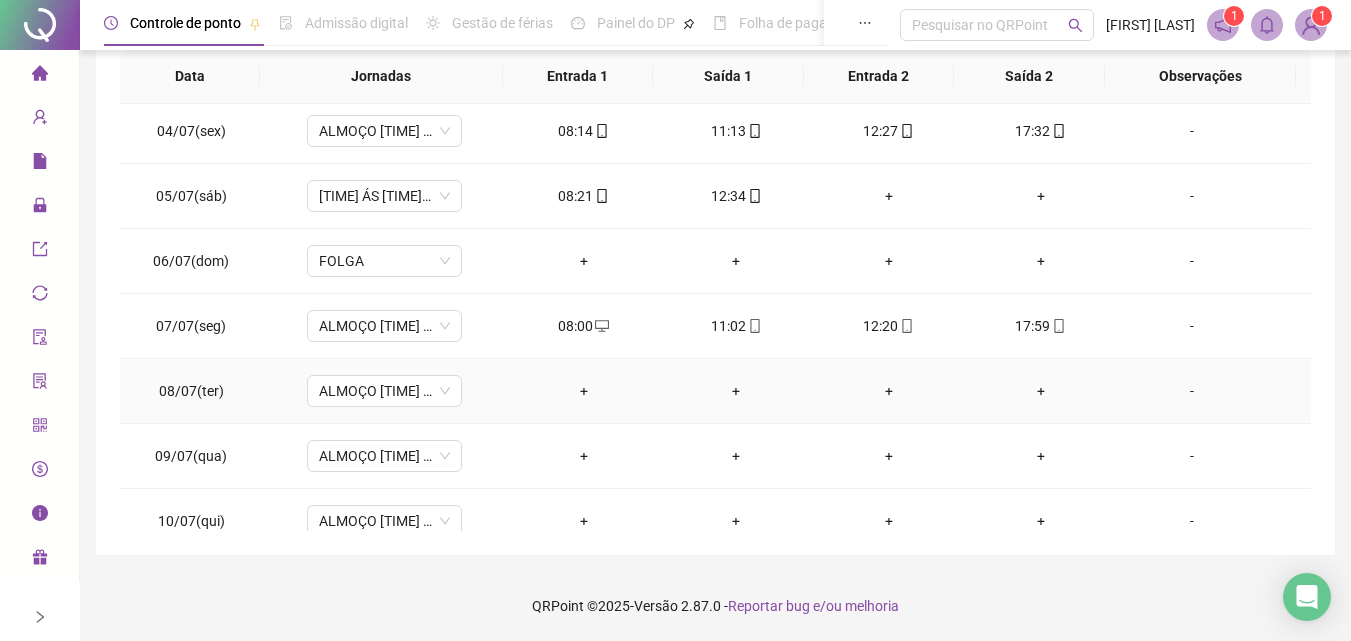 click on "+" at bounding box center (584, 391) 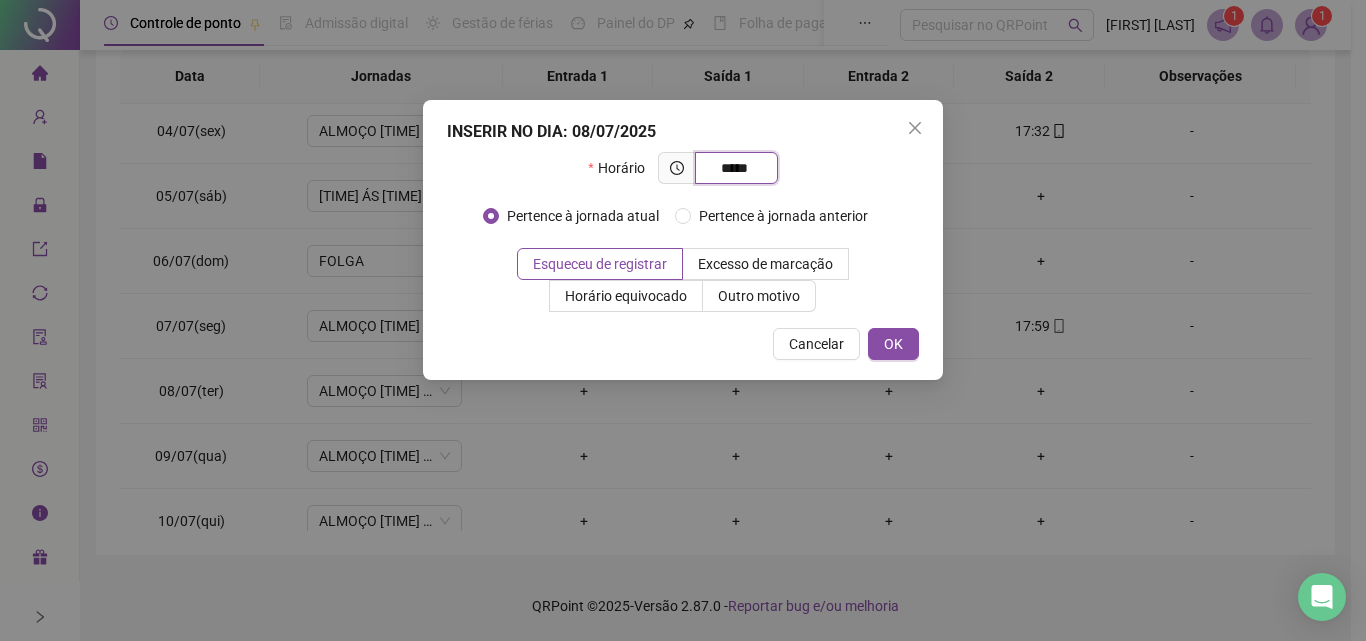type on "*****" 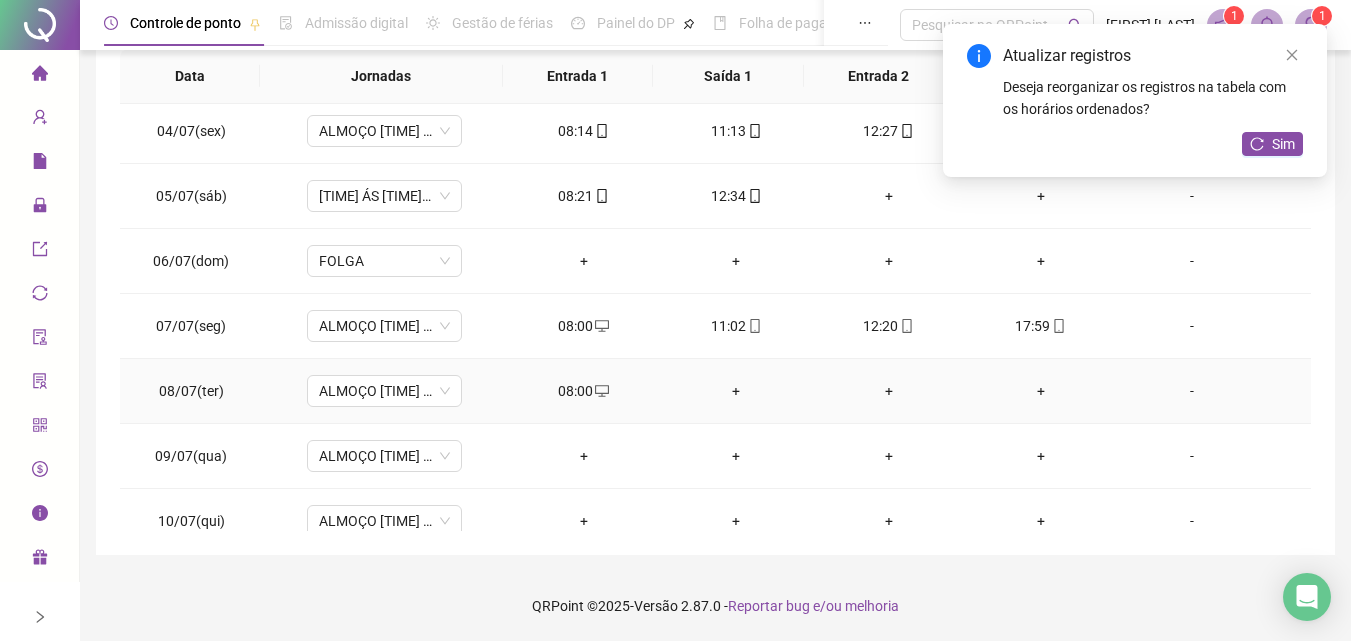 click on "+" at bounding box center (736, 391) 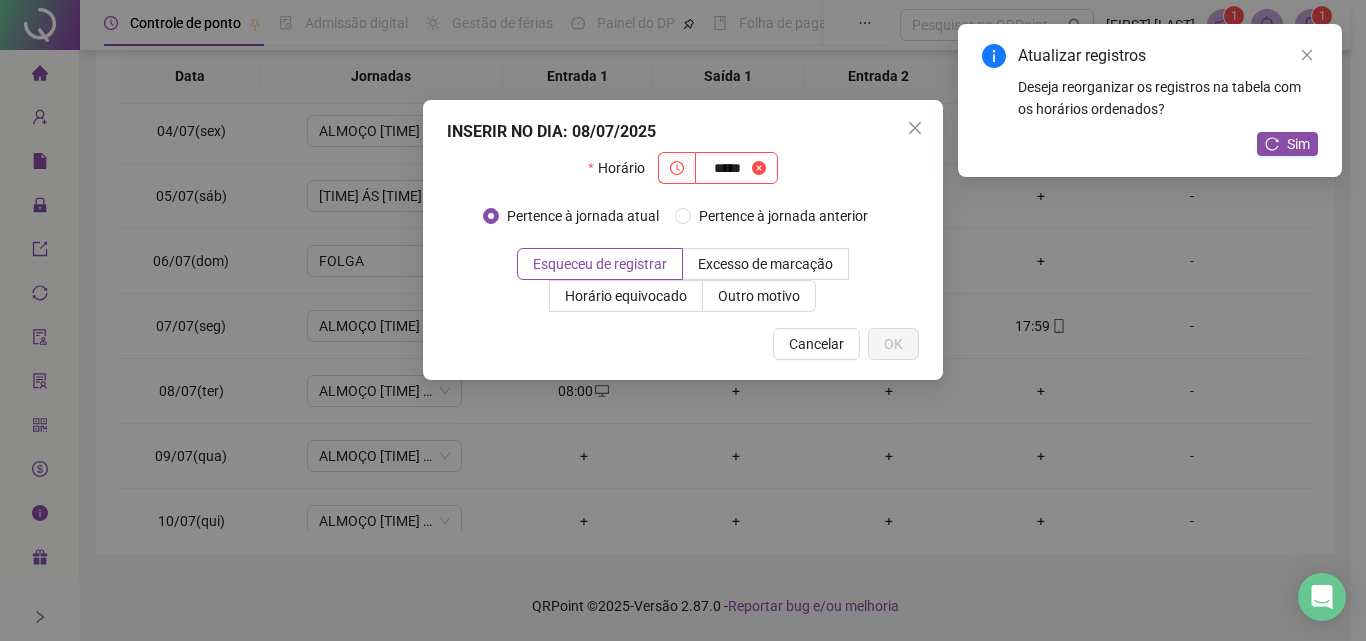 type on "*****" 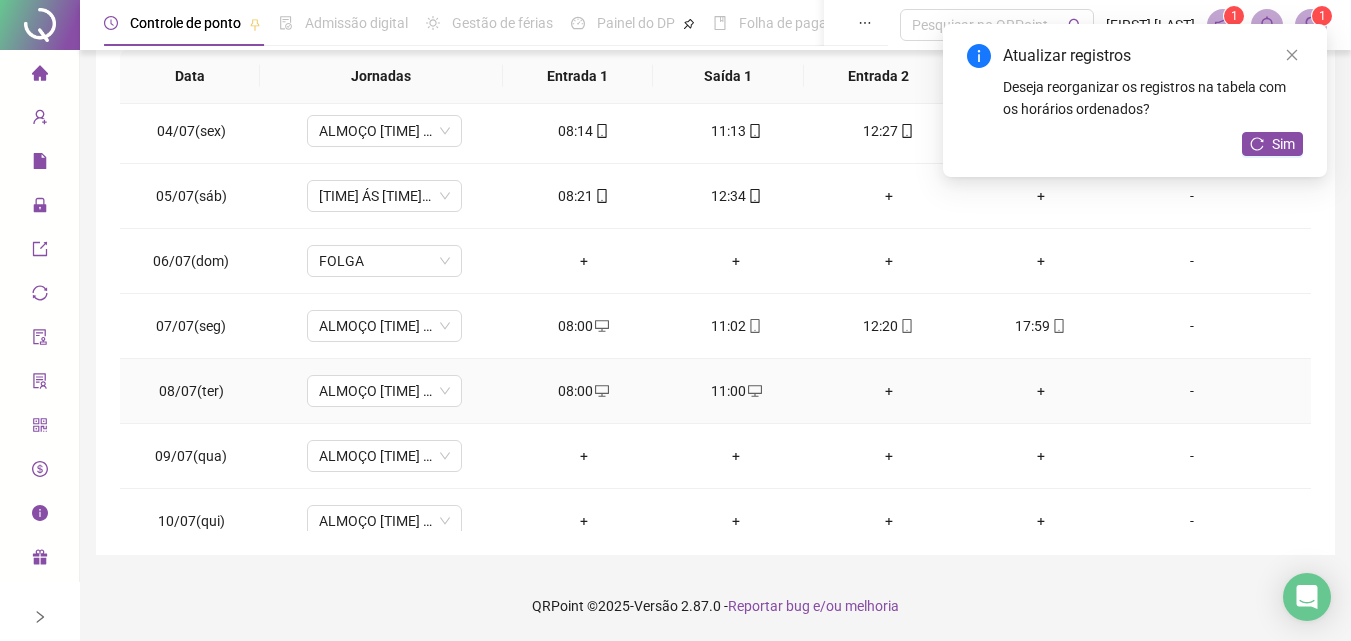 click on "+" at bounding box center (888, 391) 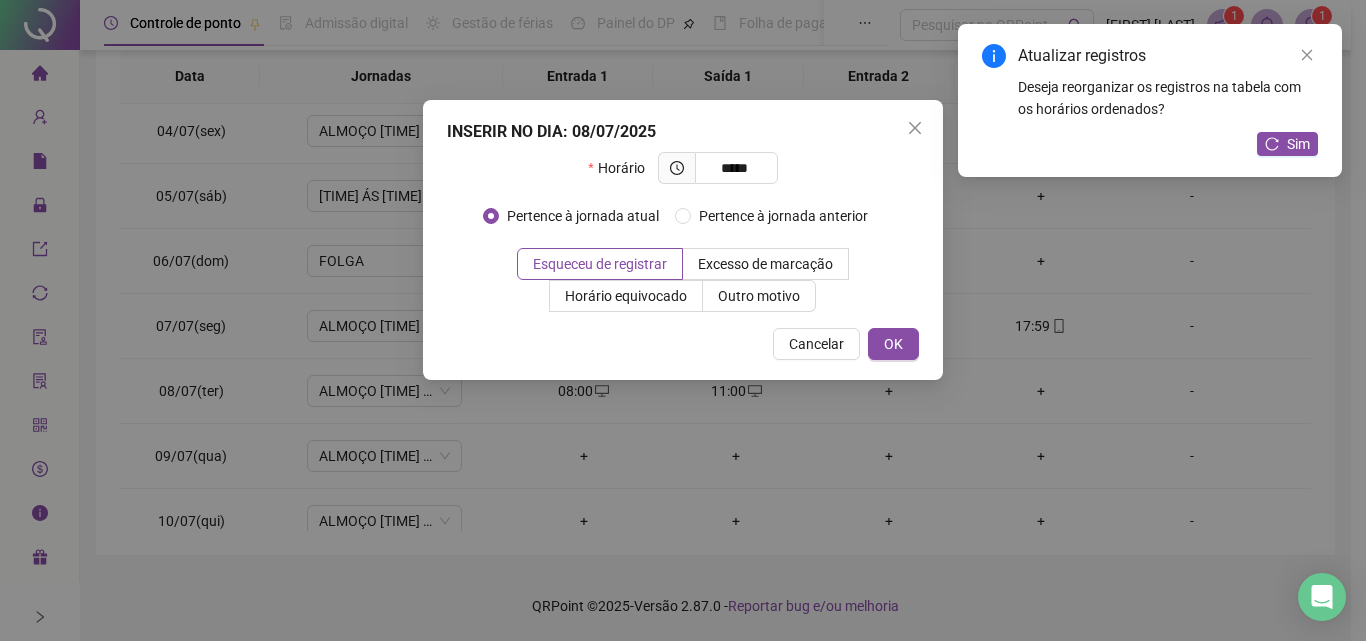 type on "*****" 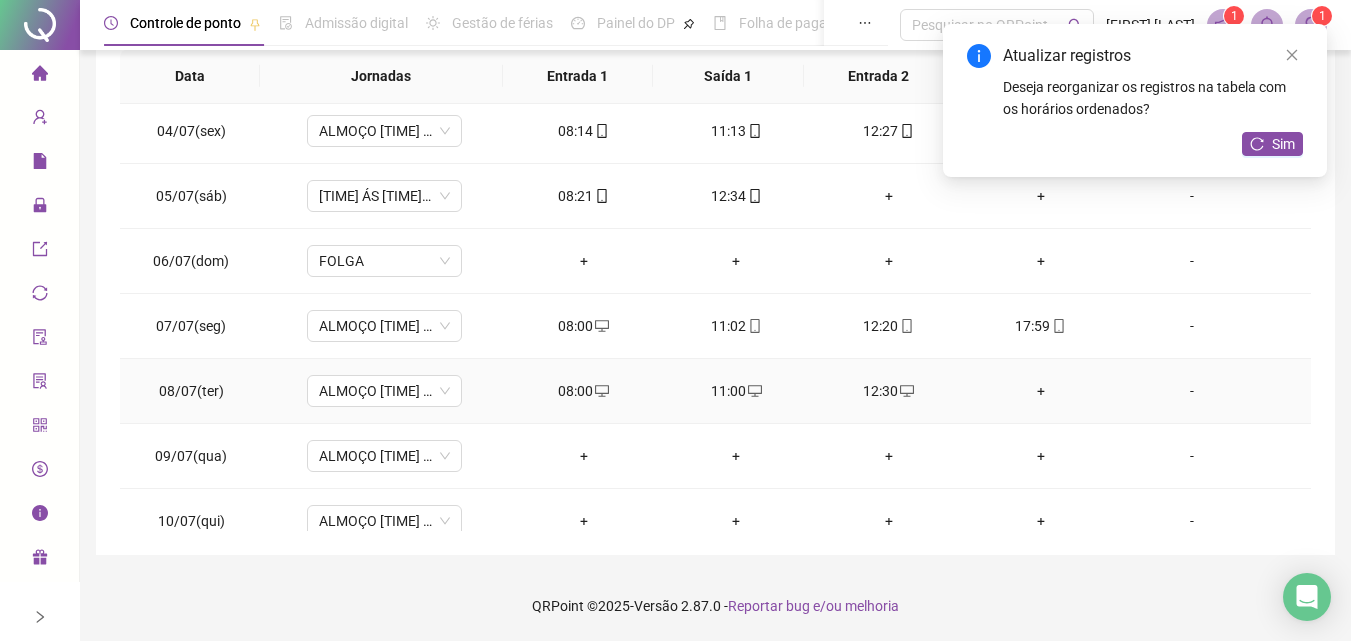 click on "+" at bounding box center [1041, 391] 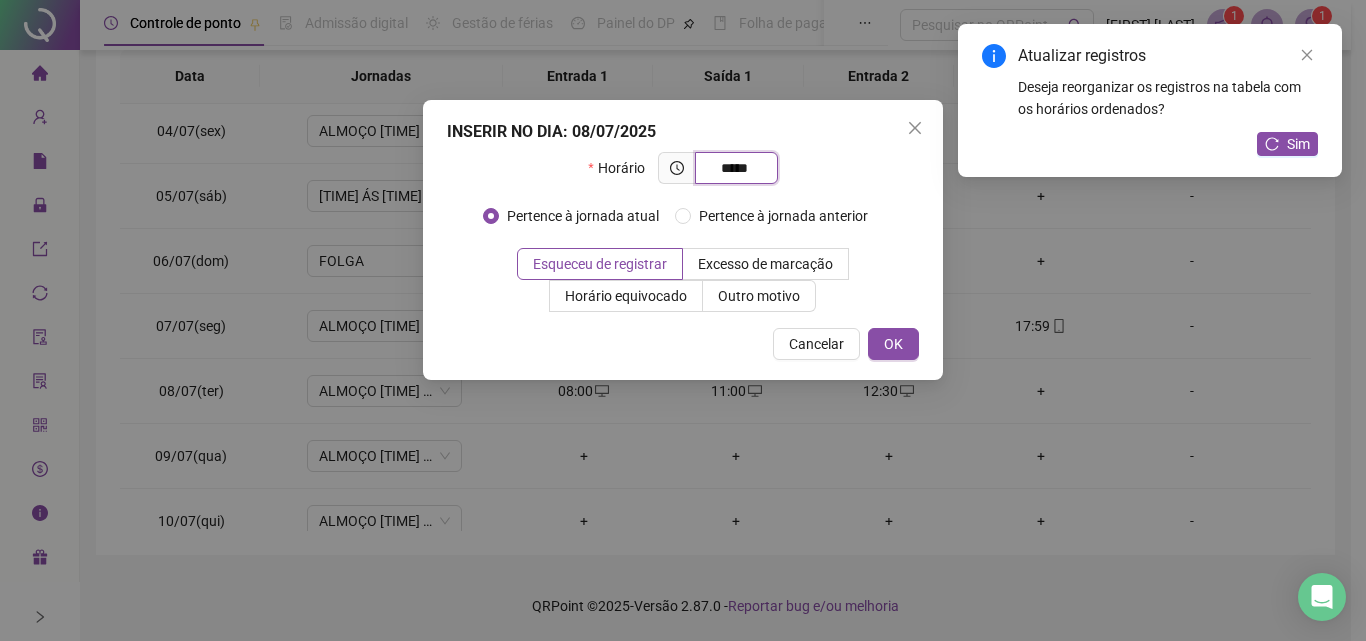 type on "*****" 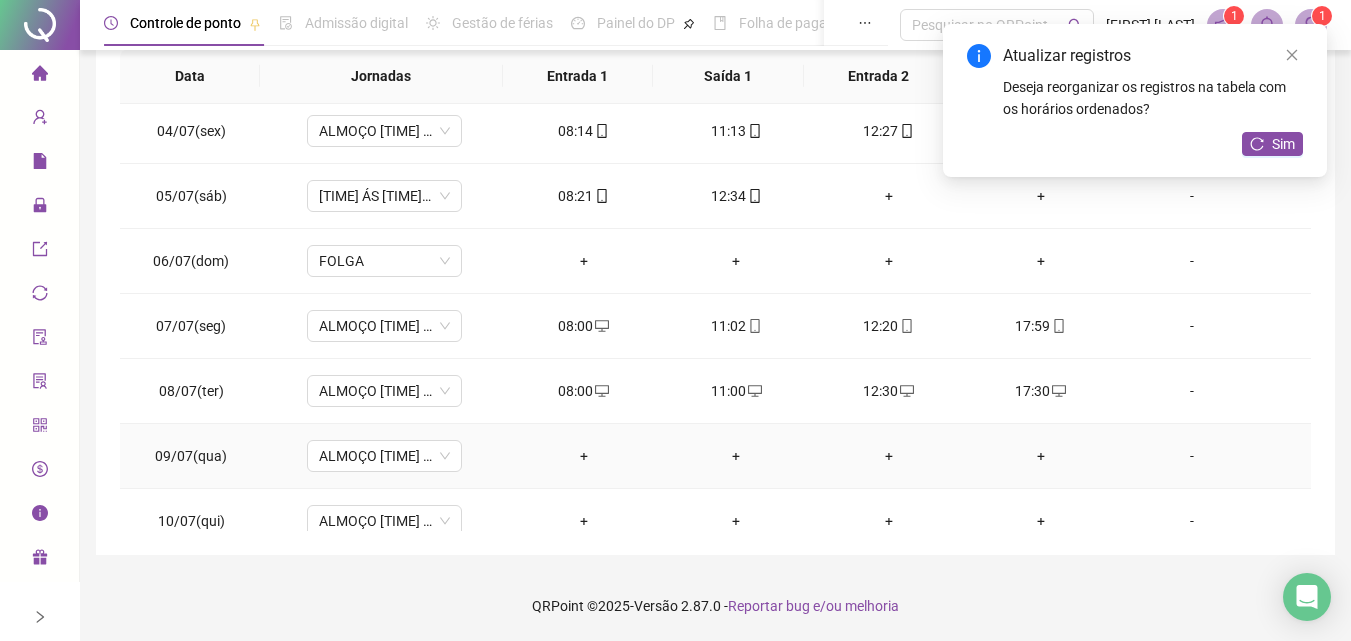 click on "+" at bounding box center (584, 456) 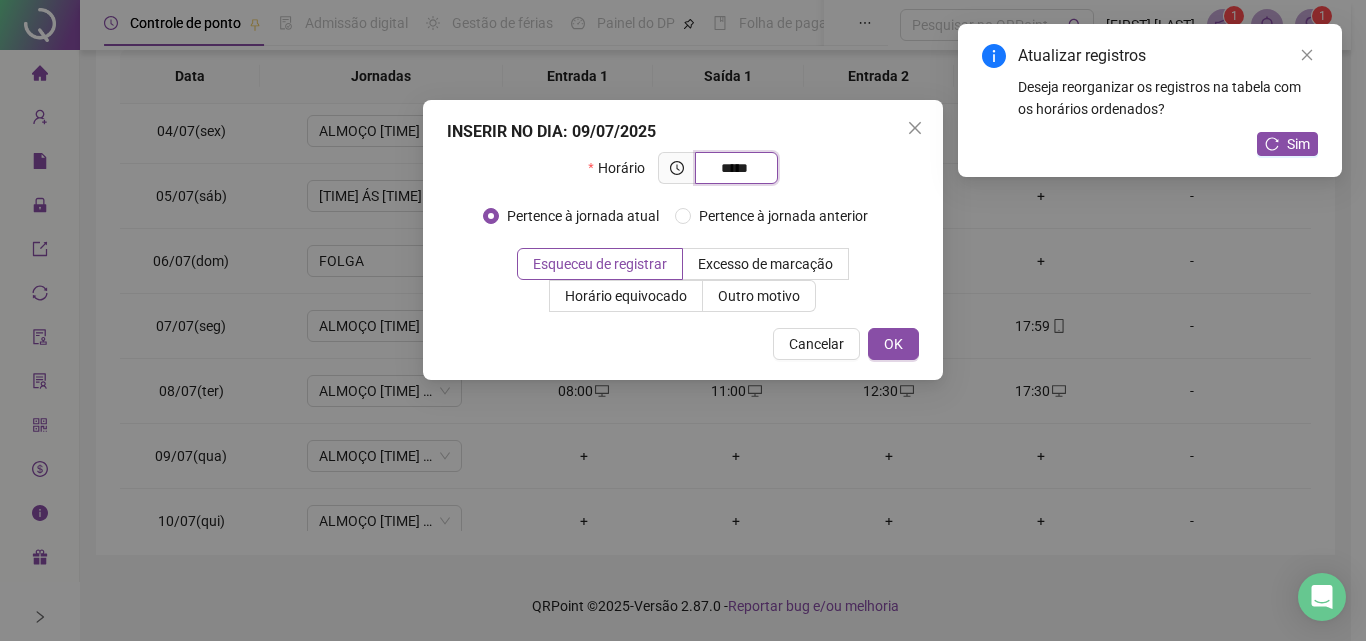 type on "*****" 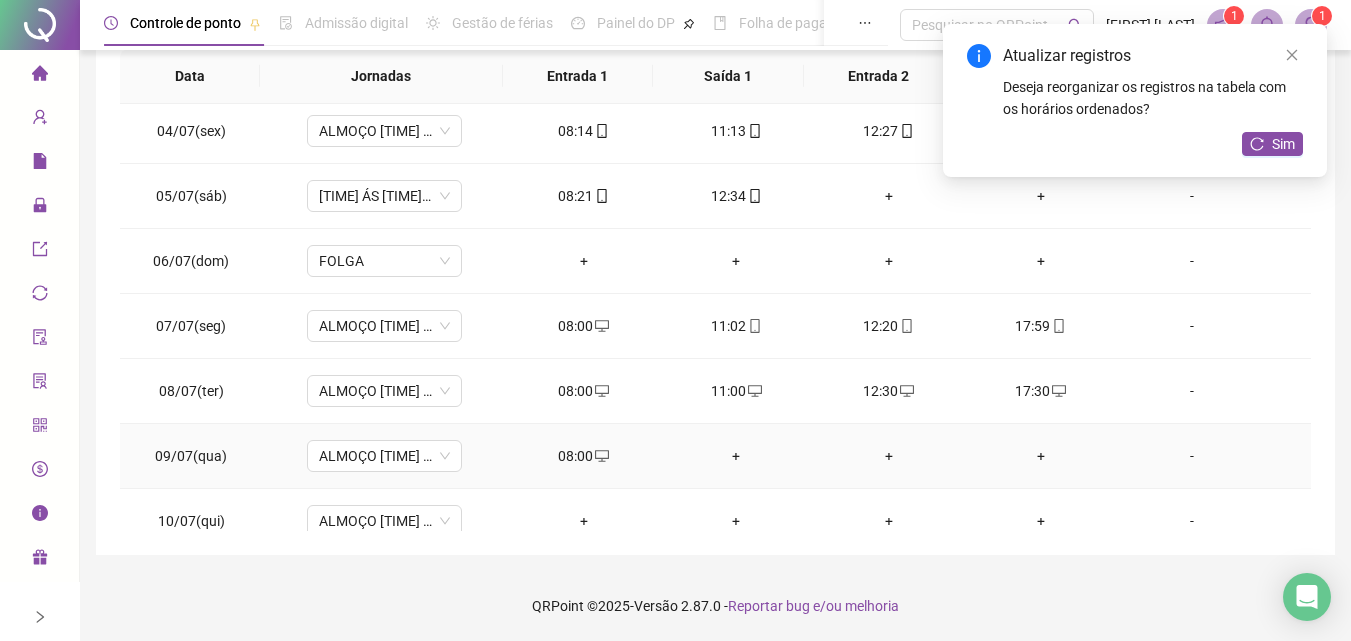 click on "+" at bounding box center (736, 456) 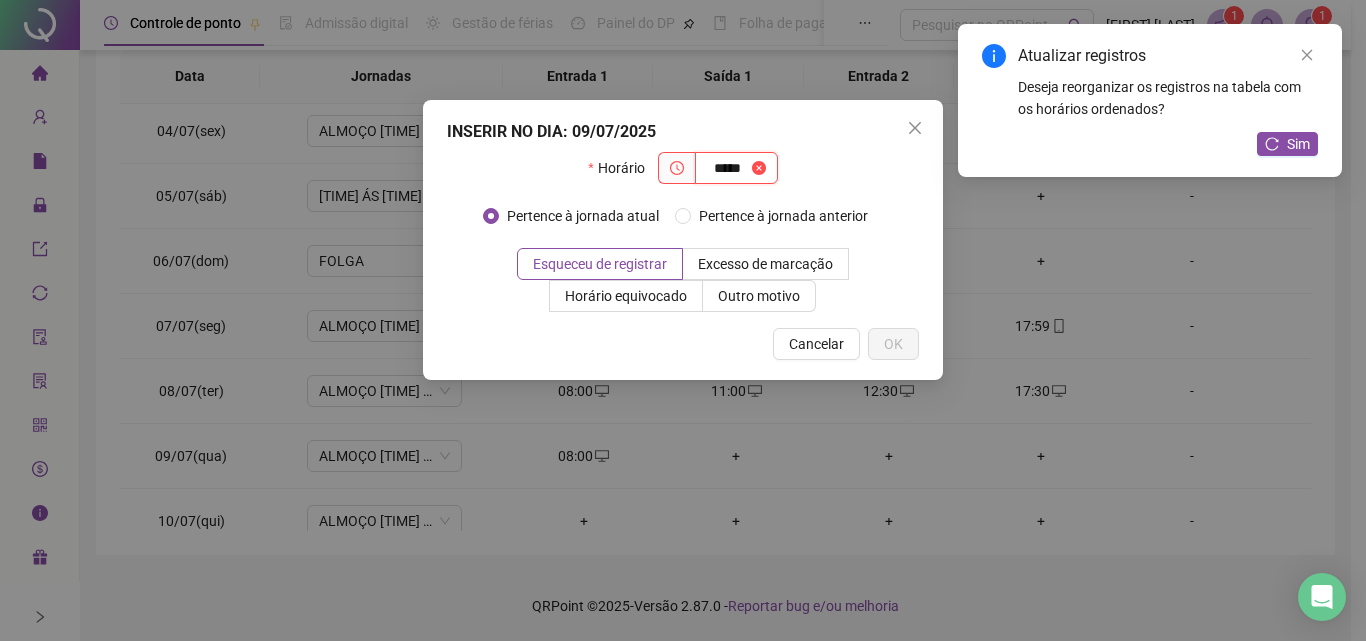 type on "*****" 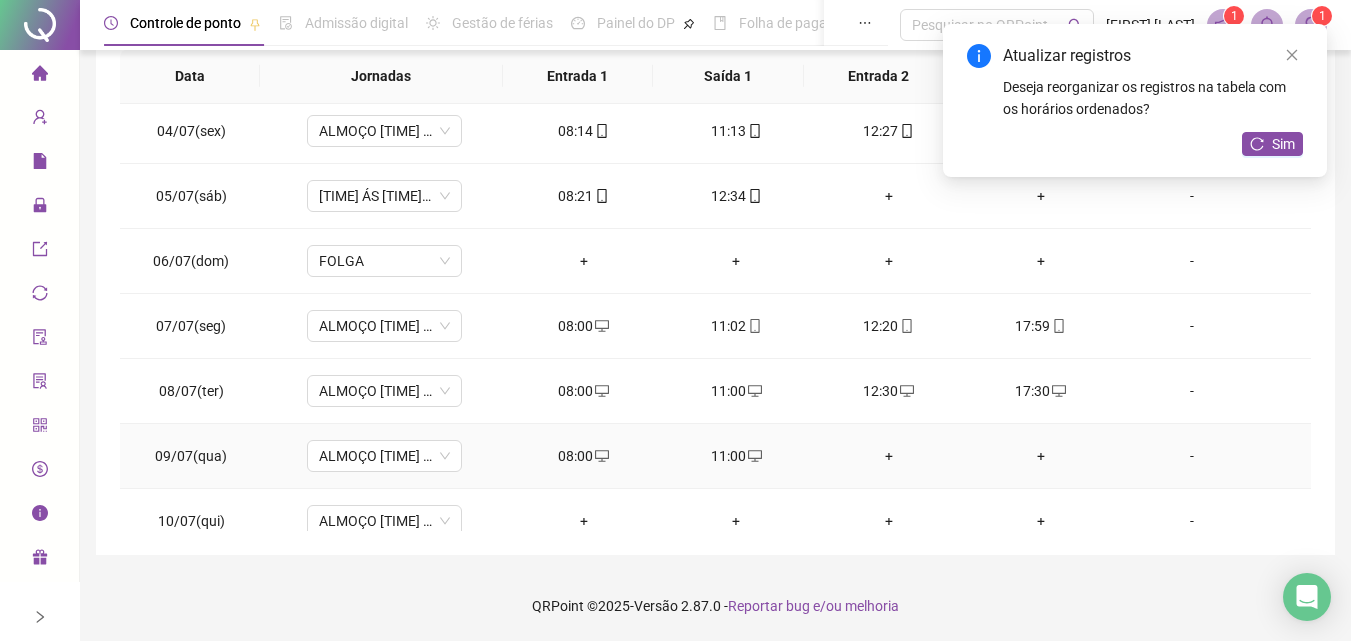 click on "+" at bounding box center [888, 456] 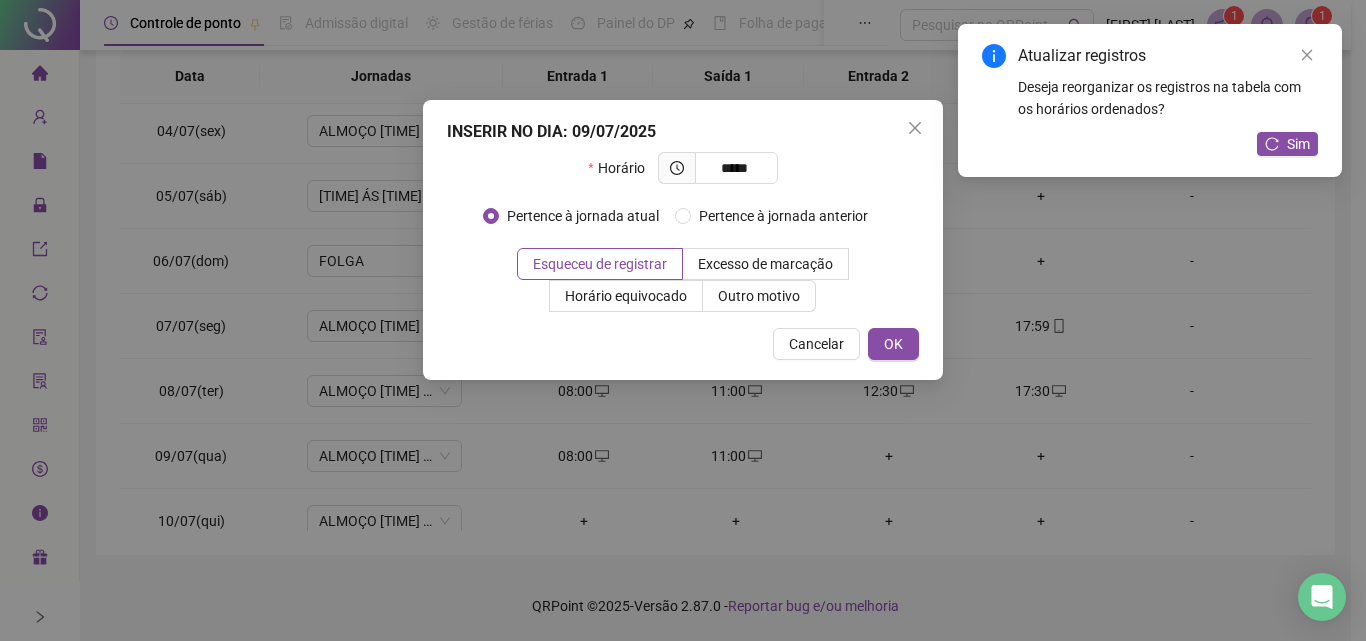 type on "*****" 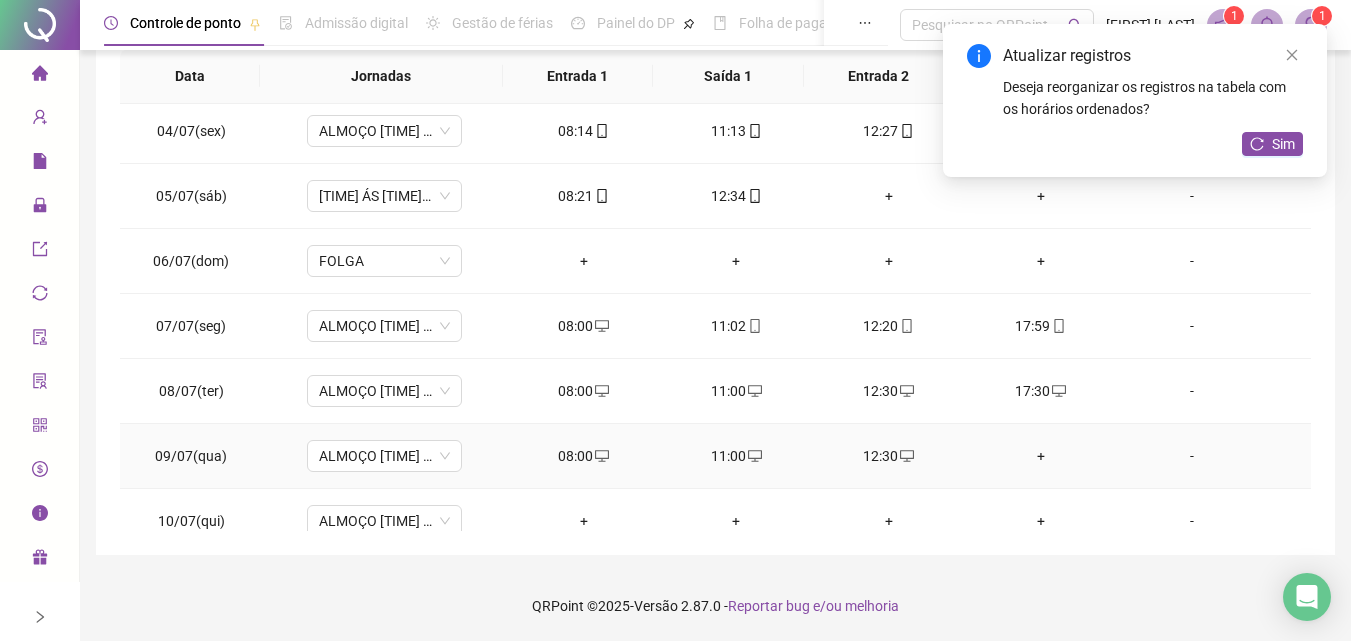 click on "+" at bounding box center [1041, 456] 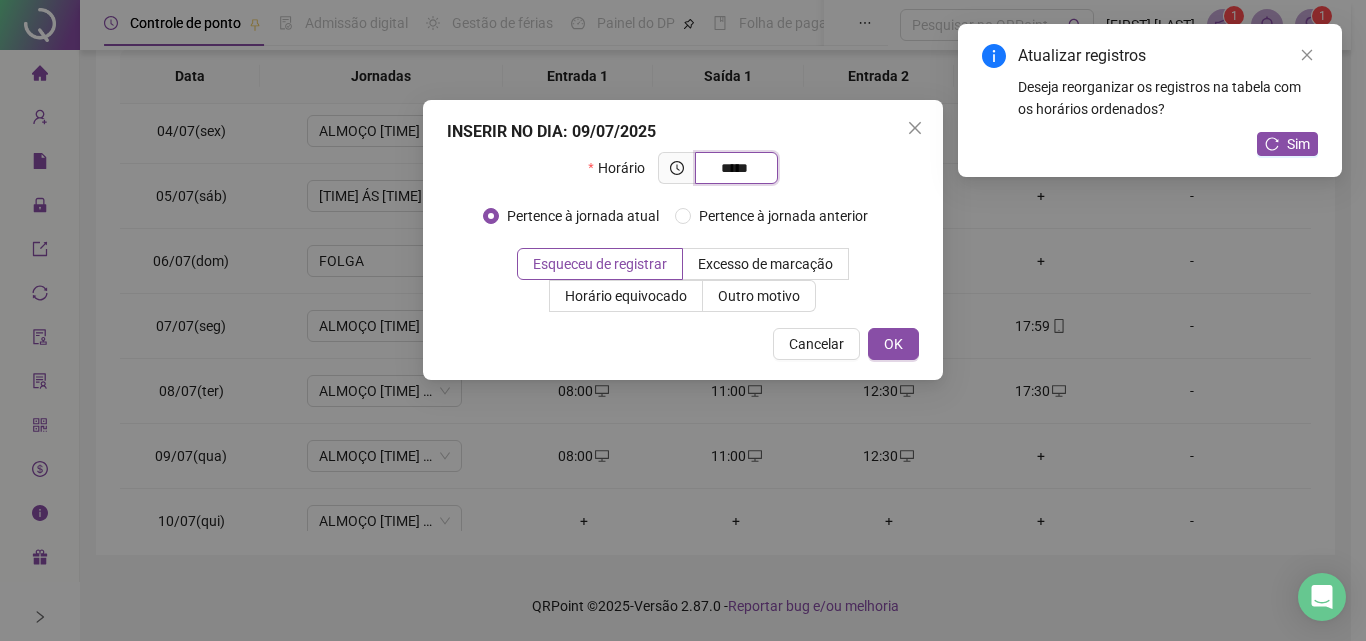 type on "*****" 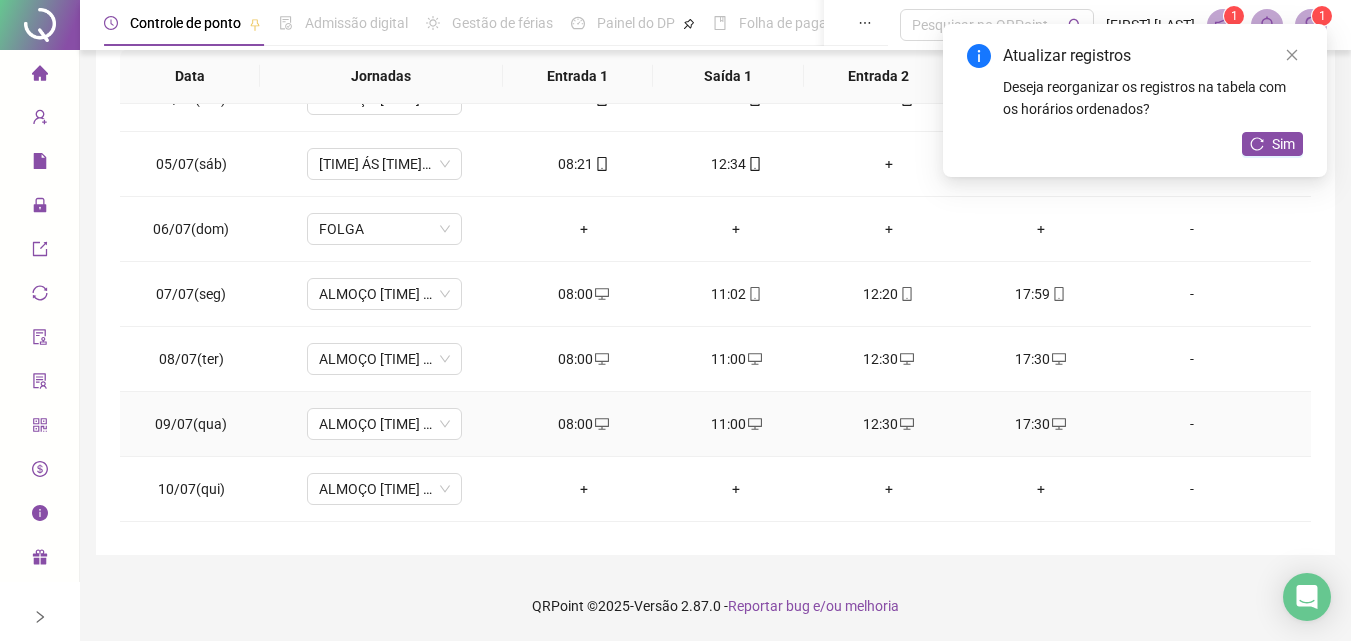 scroll, scrollTop: 288, scrollLeft: 0, axis: vertical 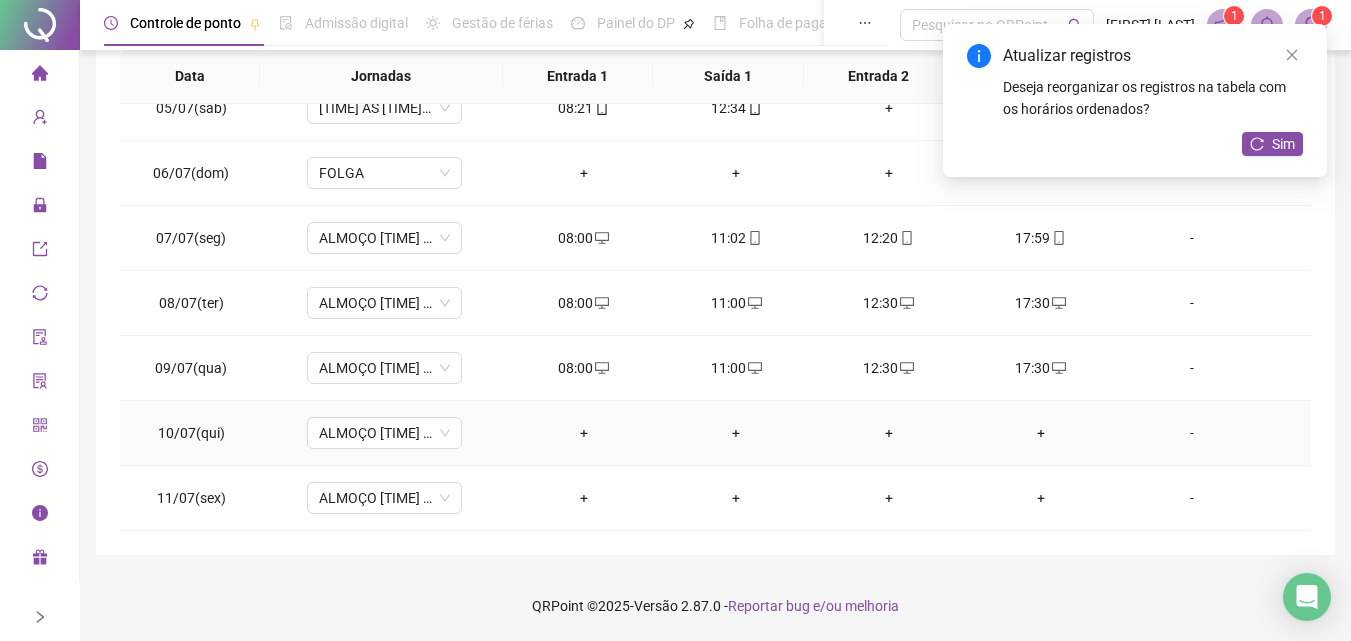 click on "+" at bounding box center [584, 433] 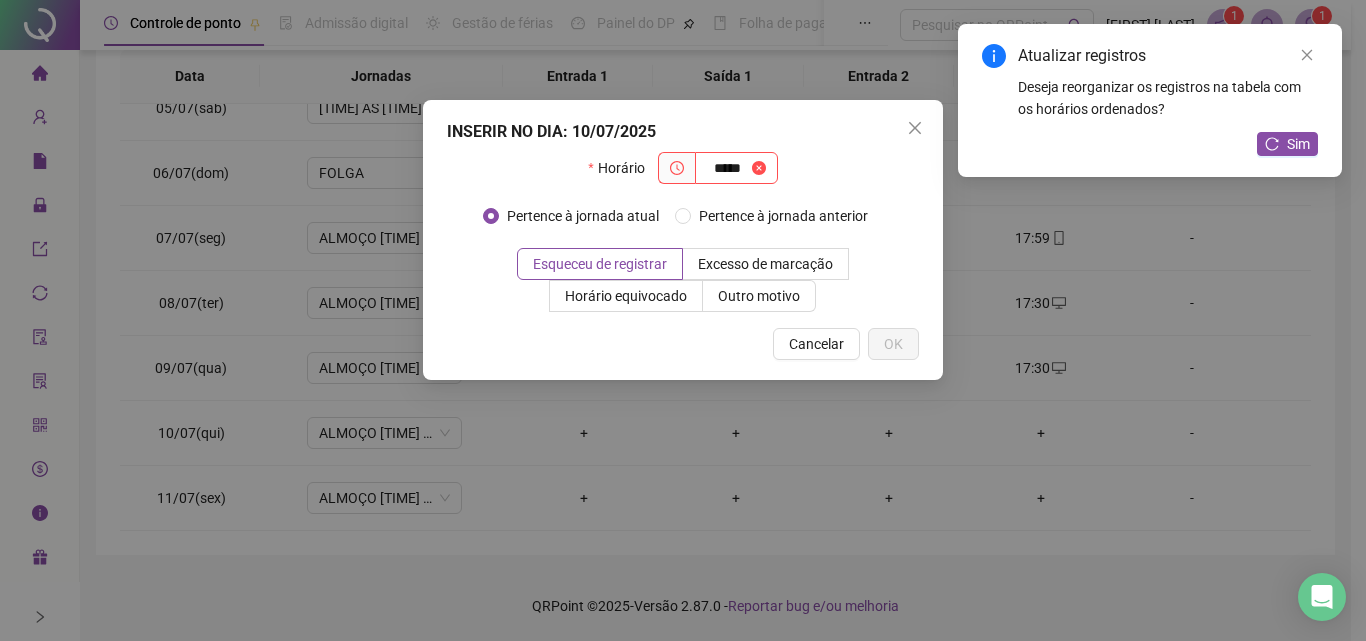 type on "*****" 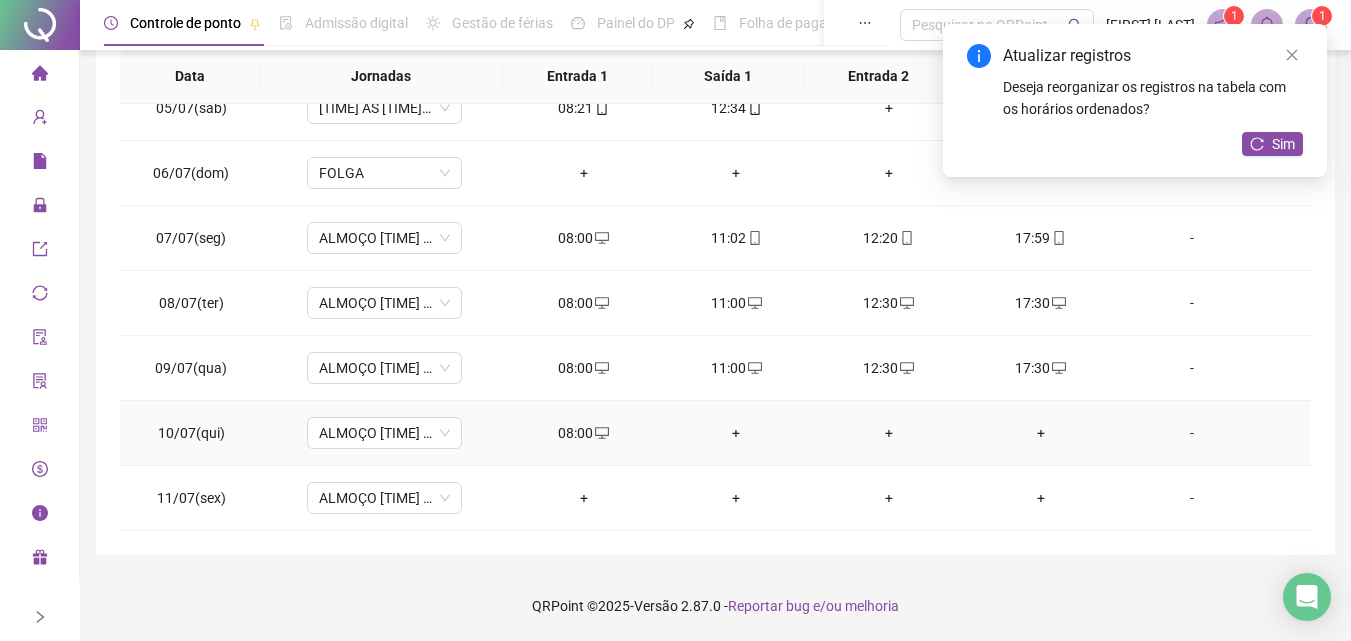 click on "+" at bounding box center (736, 433) 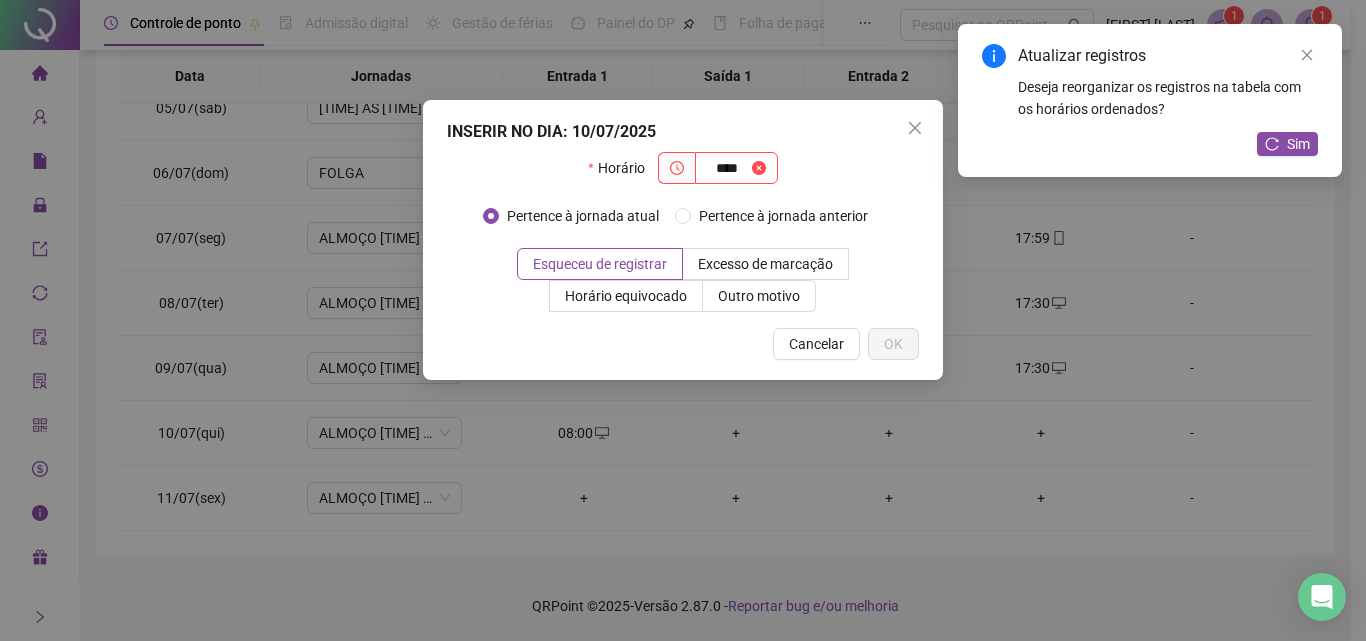 type on "****" 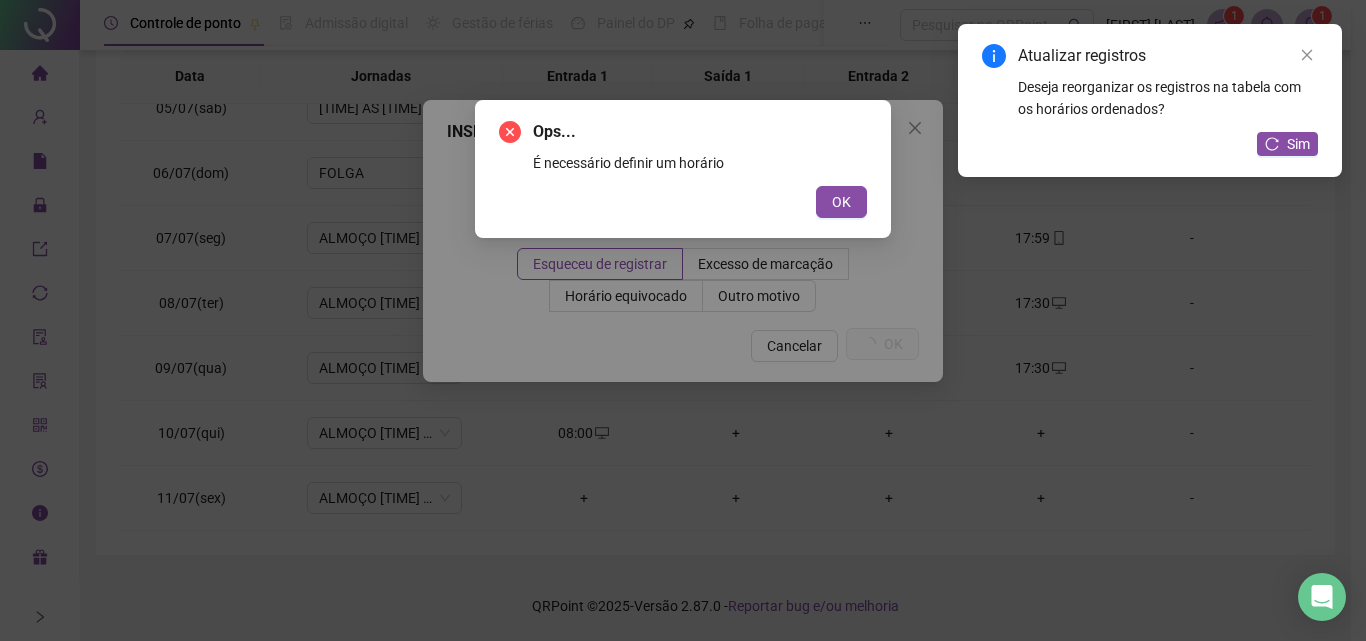 type 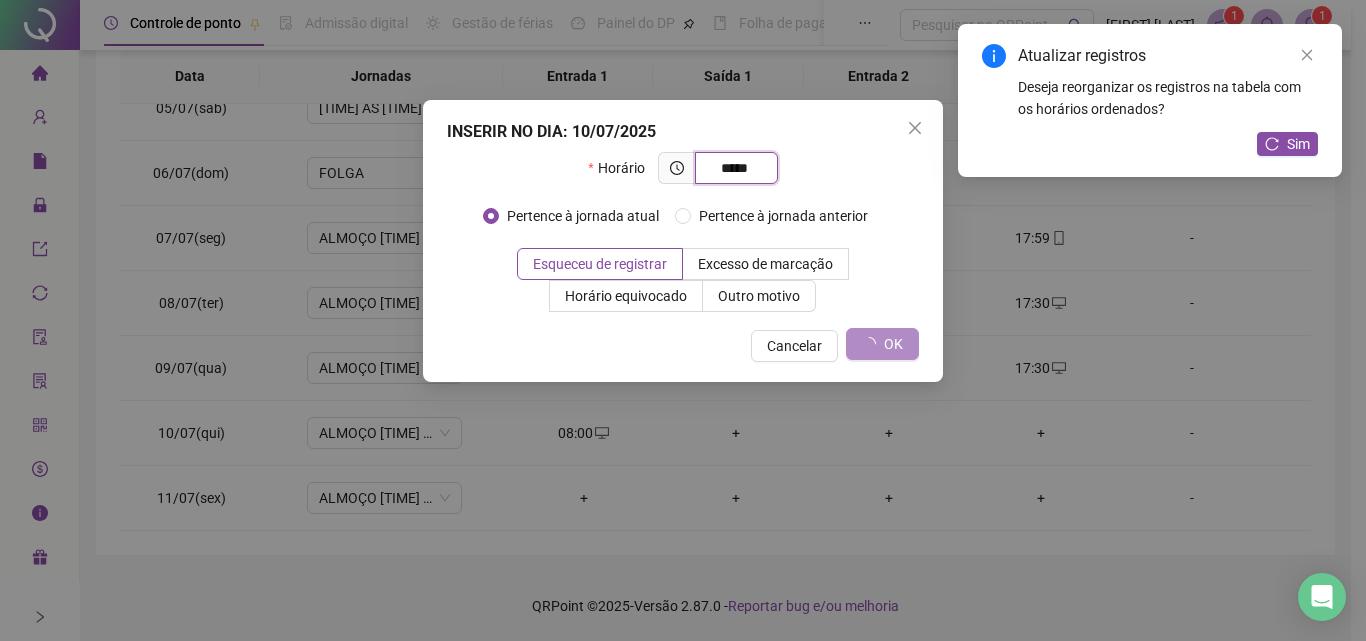 type on "*****" 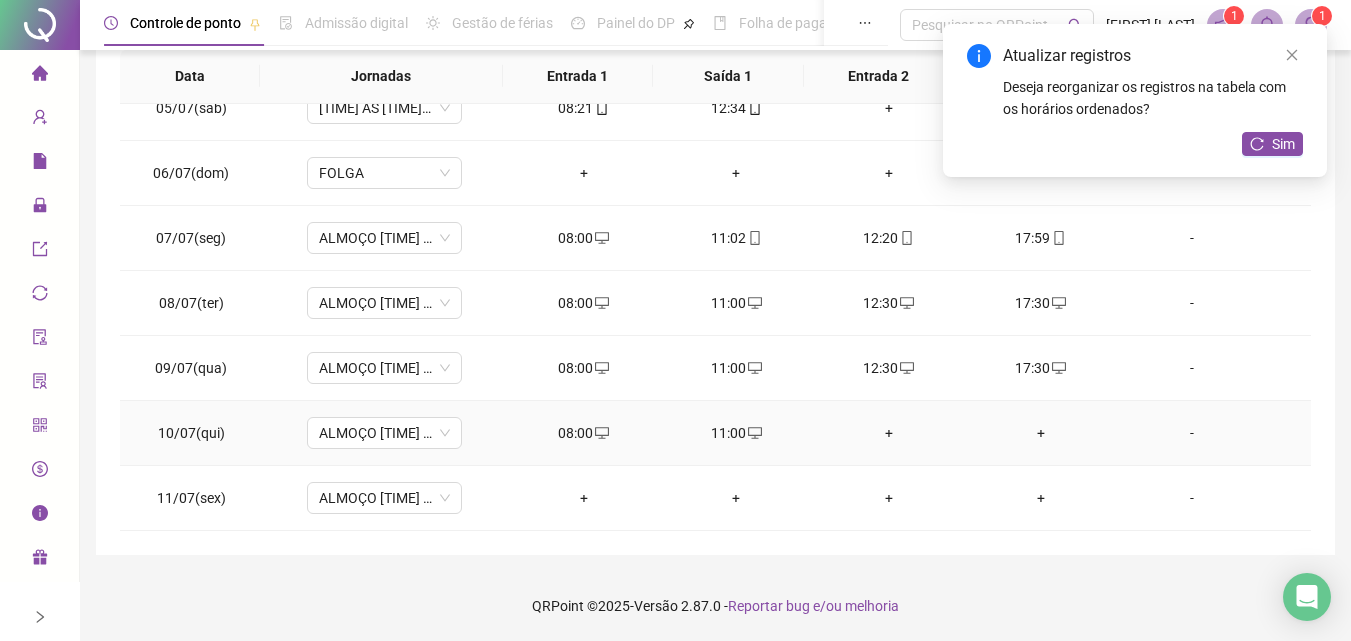 click on "+" at bounding box center (888, 433) 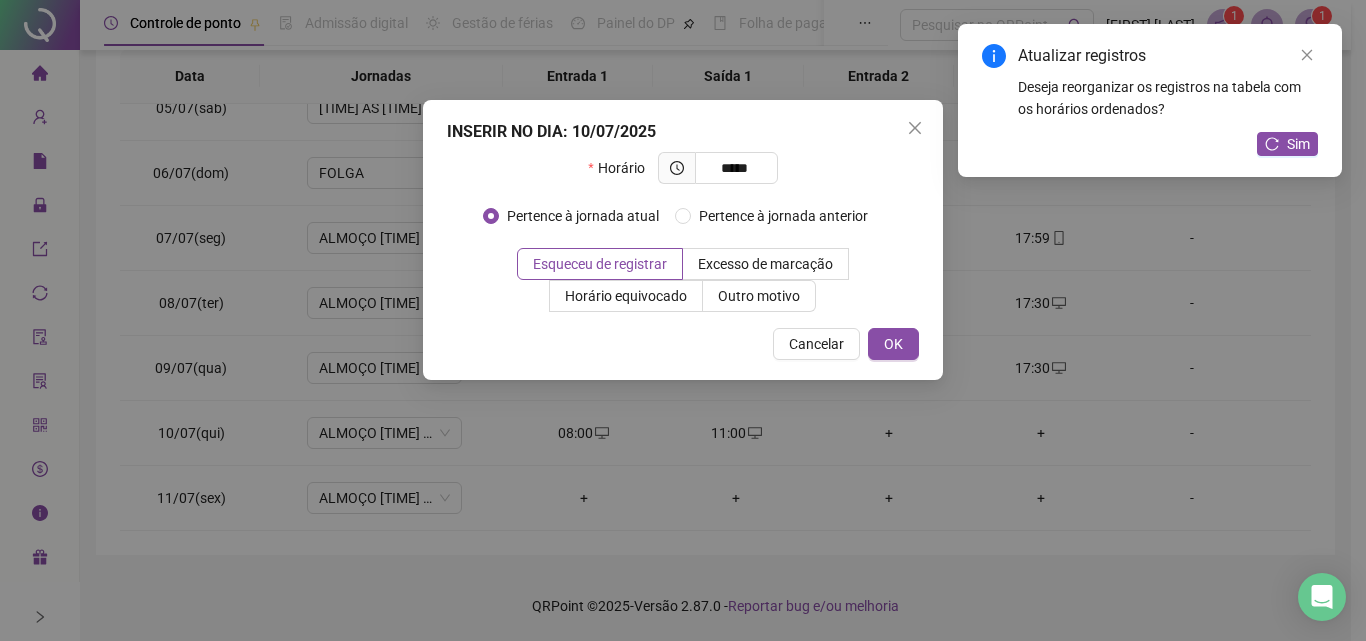 type on "*****" 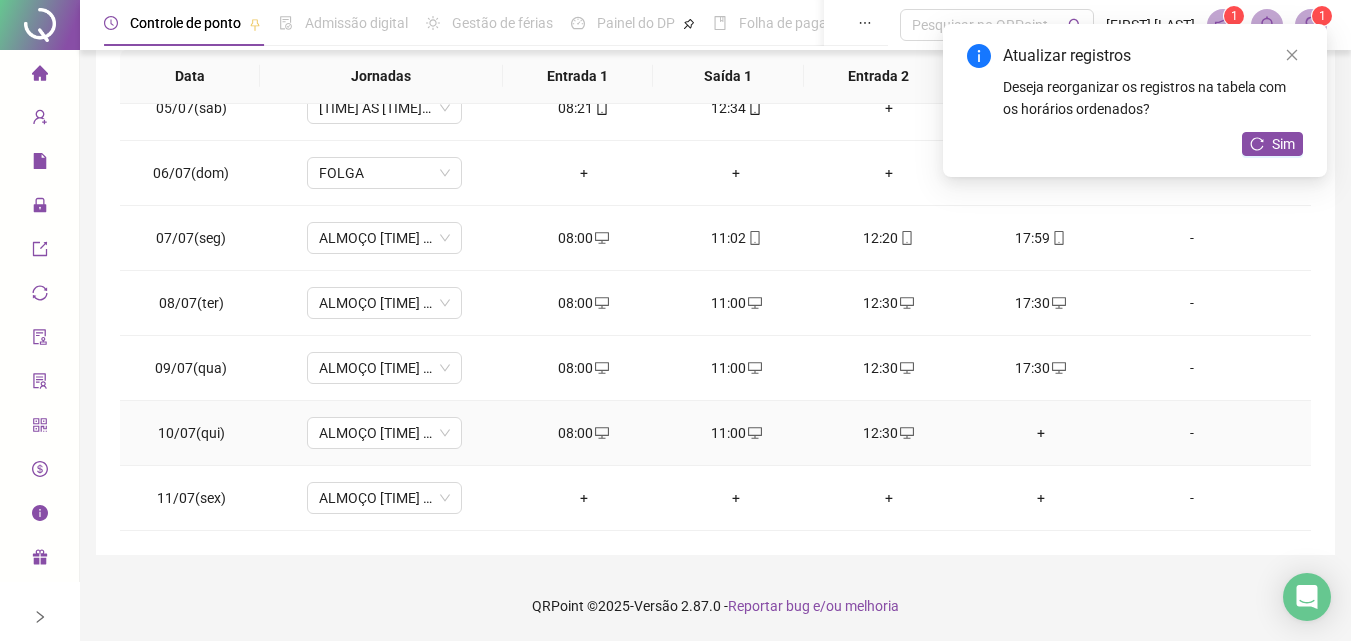 click on "+" at bounding box center [1041, 433] 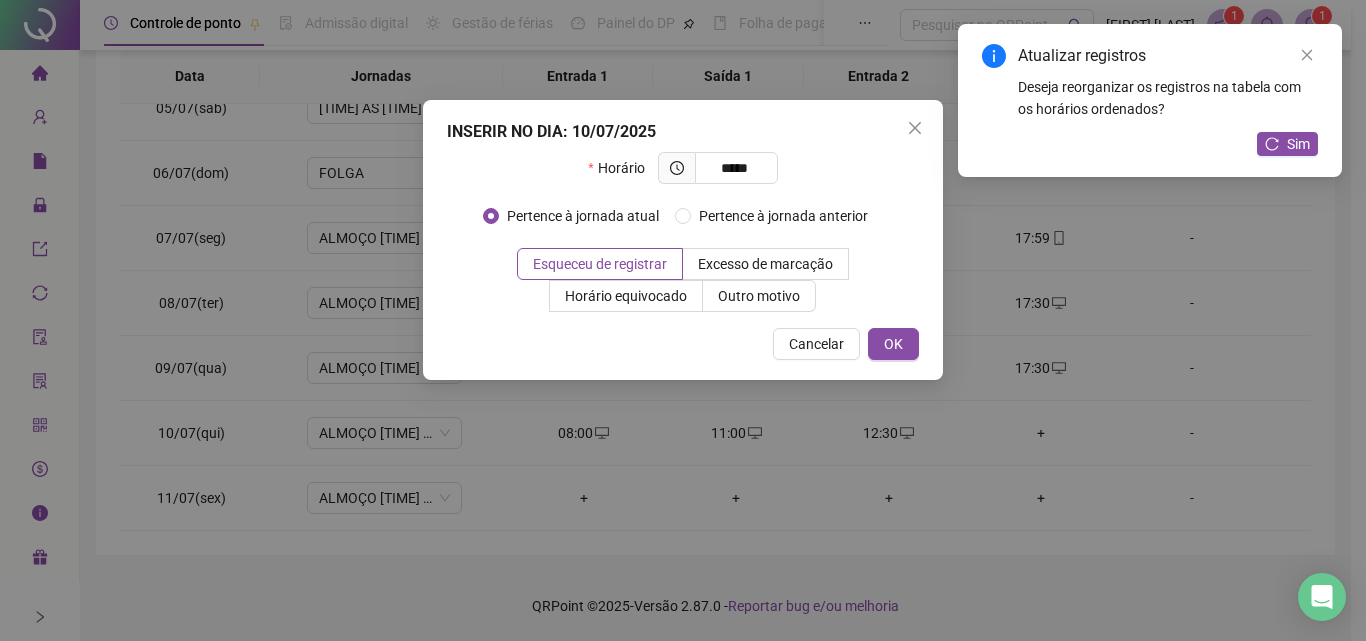 type on "*****" 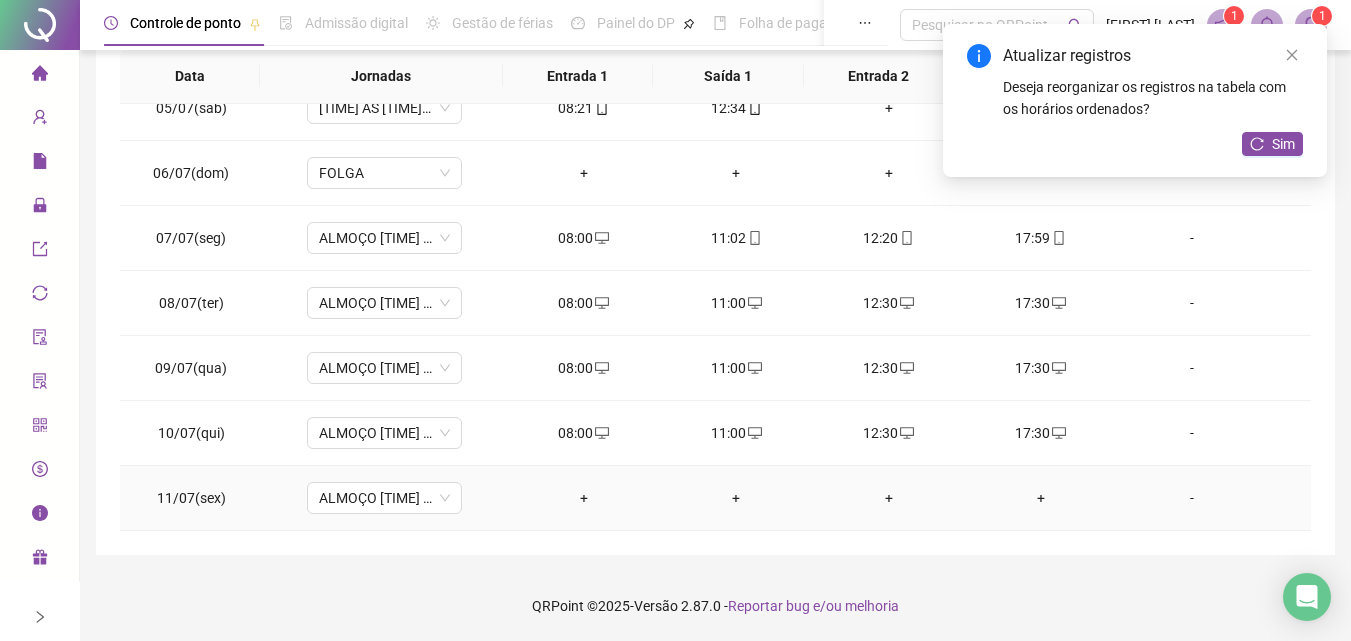 click on "+" at bounding box center (584, 498) 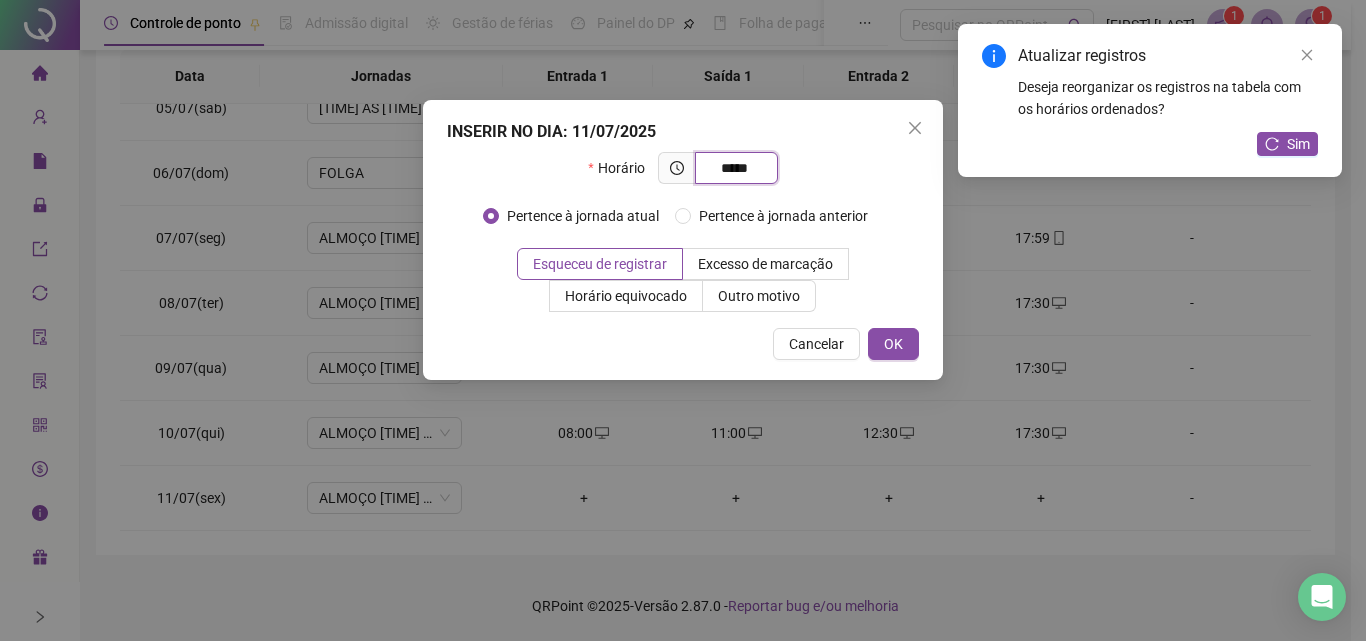 type on "*****" 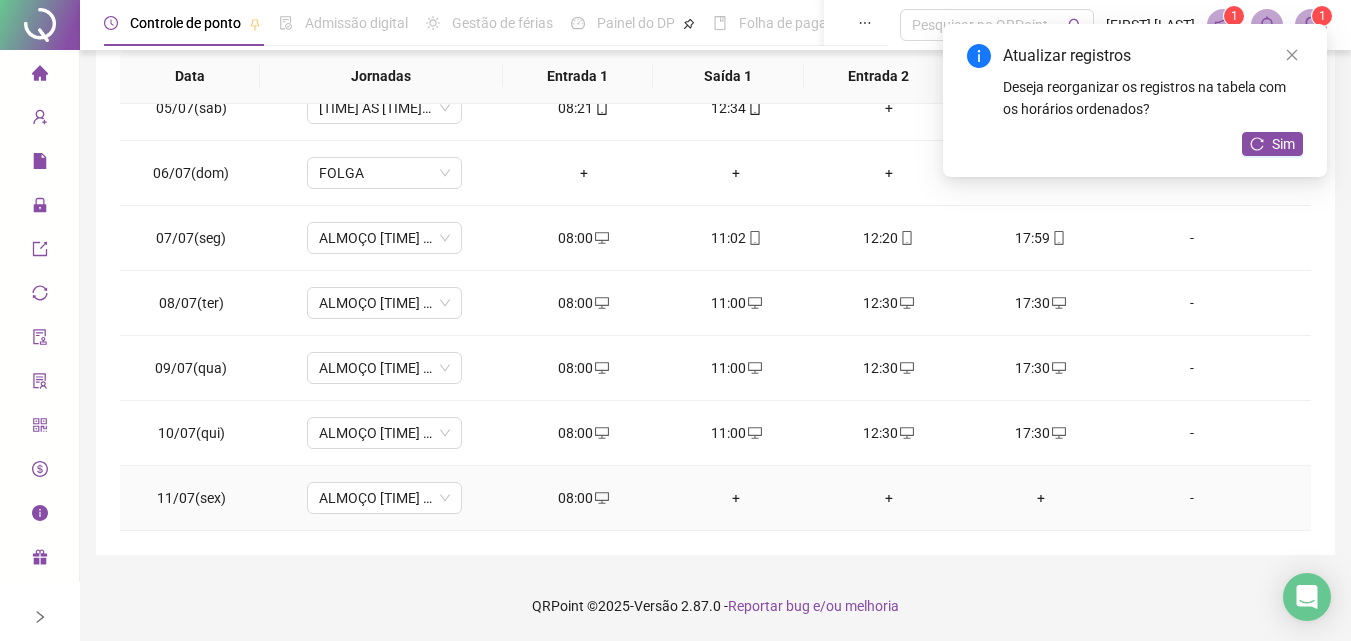 click on "+" at bounding box center [736, 498] 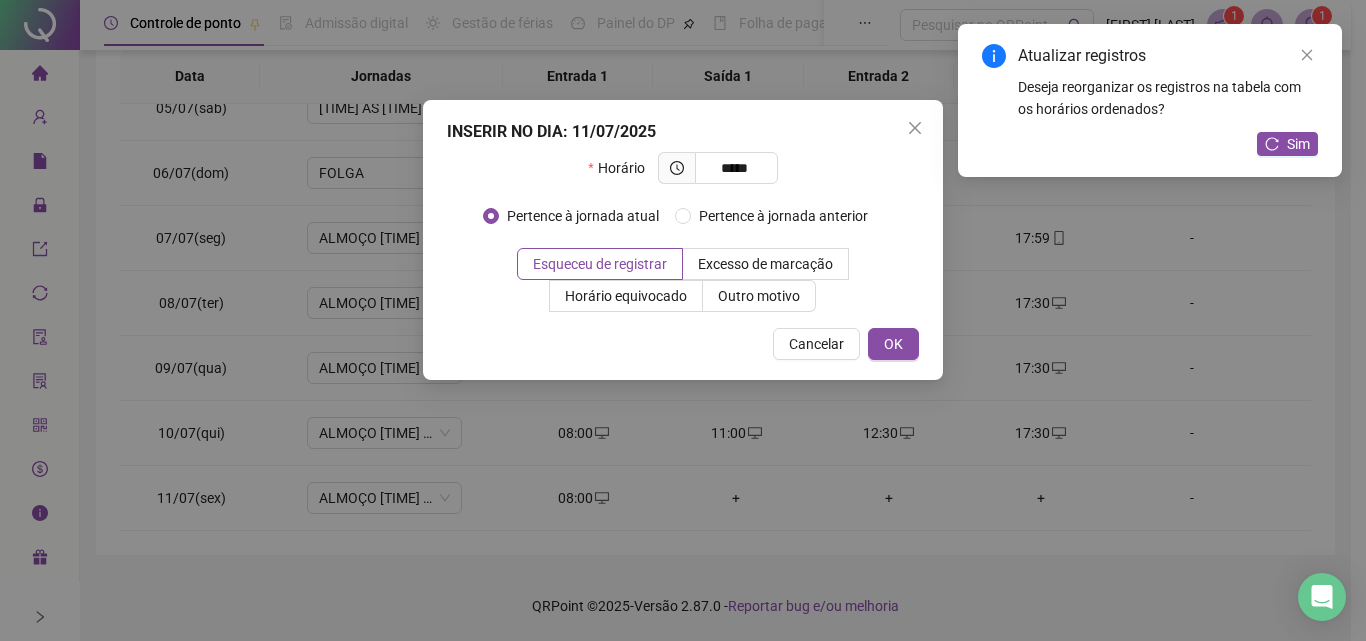 type on "*****" 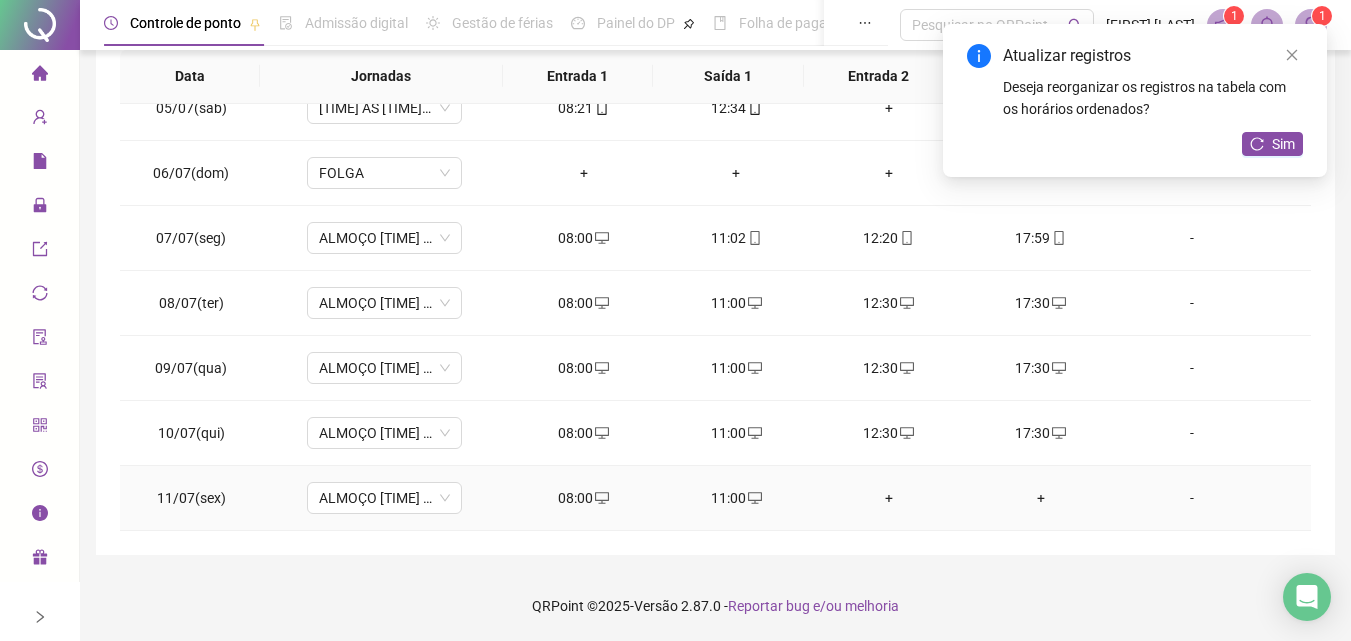 click on "+" at bounding box center [888, 498] 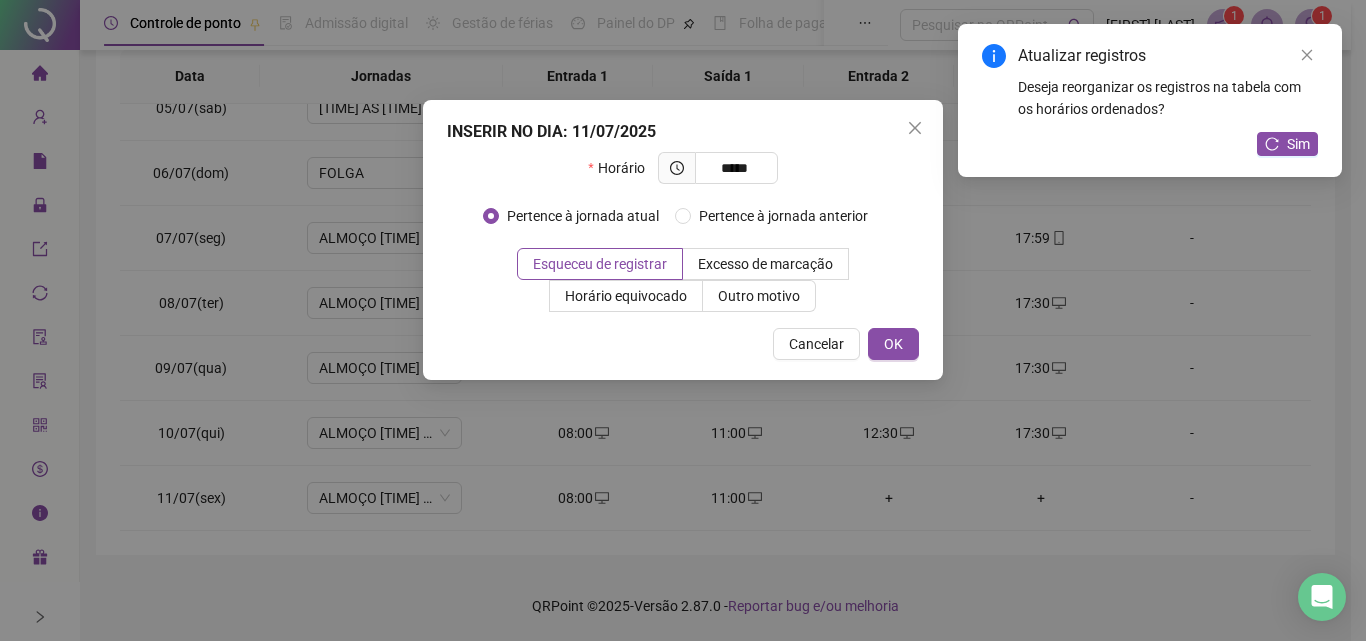 type on "*****" 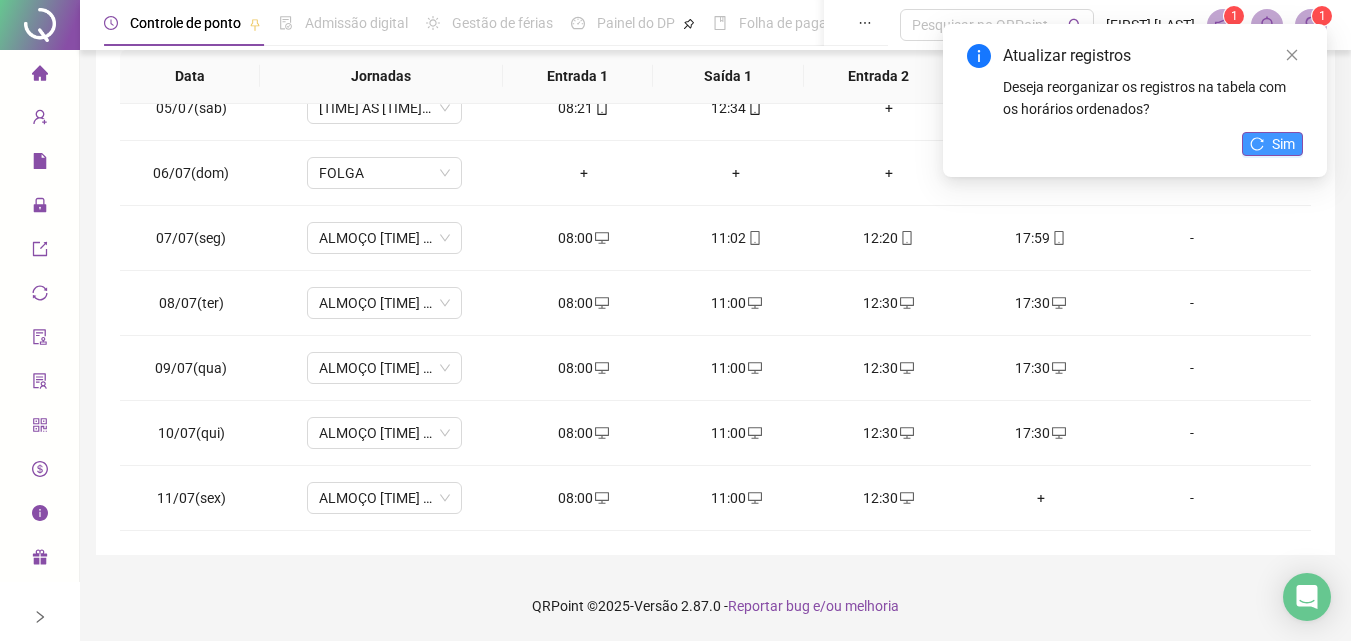 click on "Sim" at bounding box center [1283, 144] 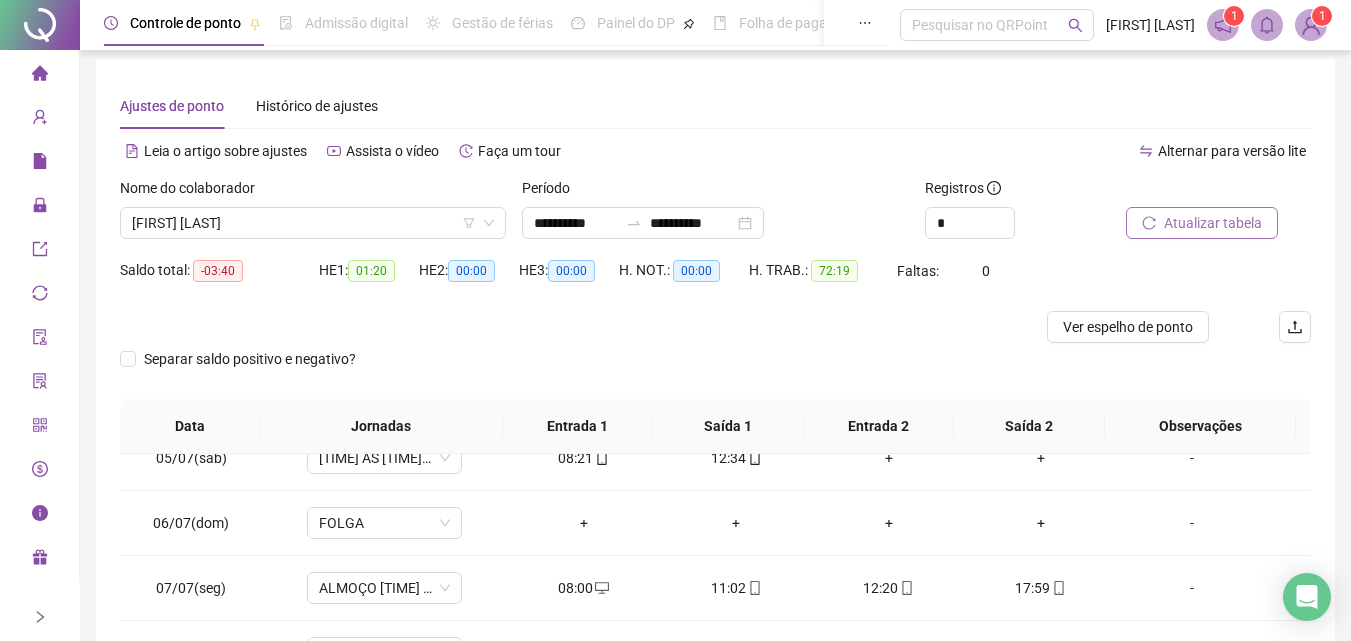 scroll, scrollTop: 0, scrollLeft: 0, axis: both 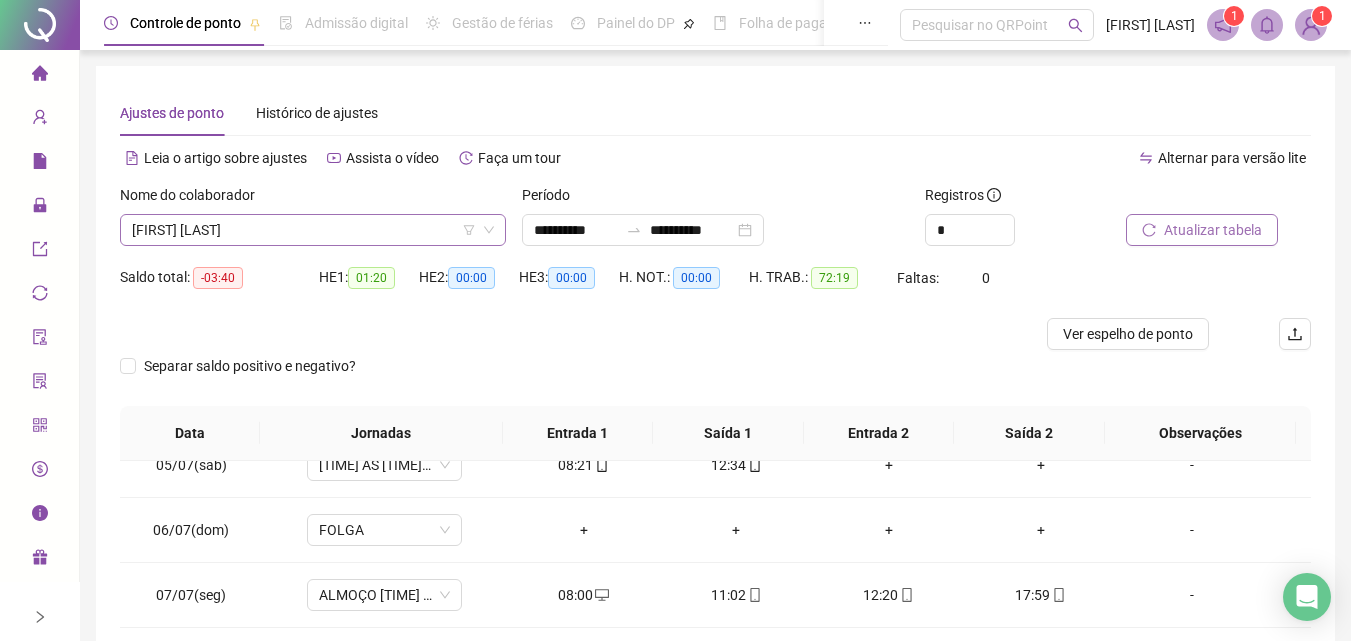click on "[FIRST] [LAST]" at bounding box center [313, 230] 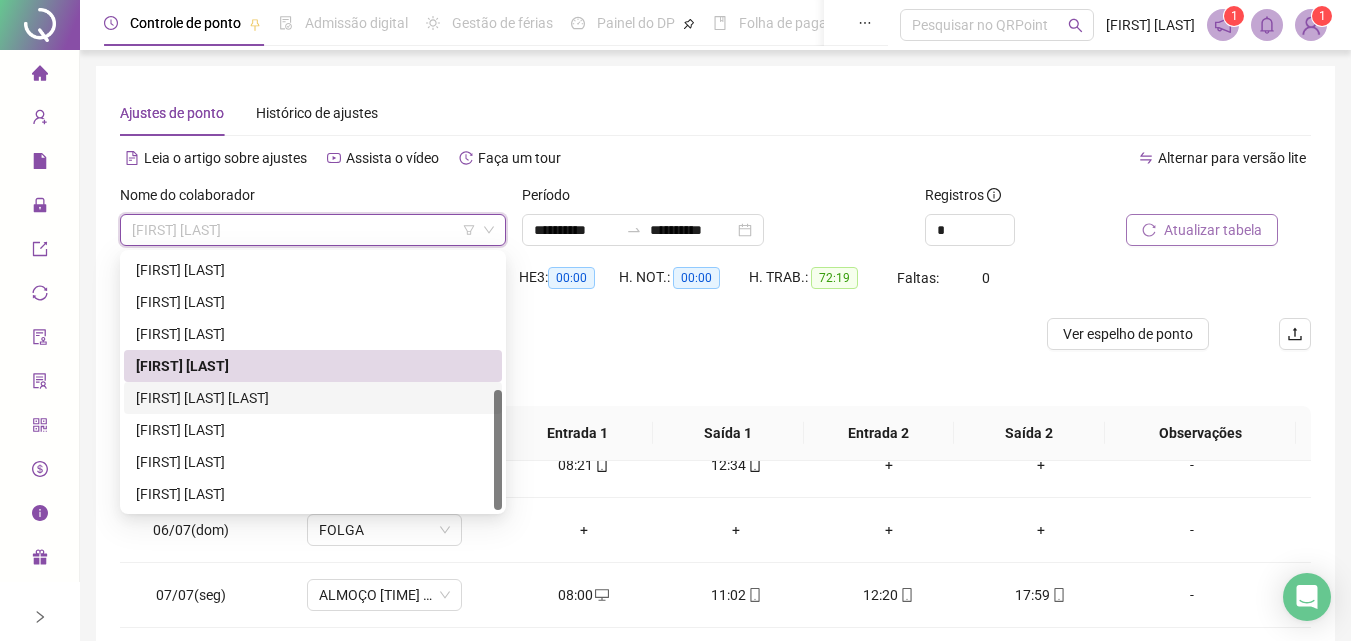 click on "[FIRST] [LAST] [LAST]" at bounding box center (313, 398) 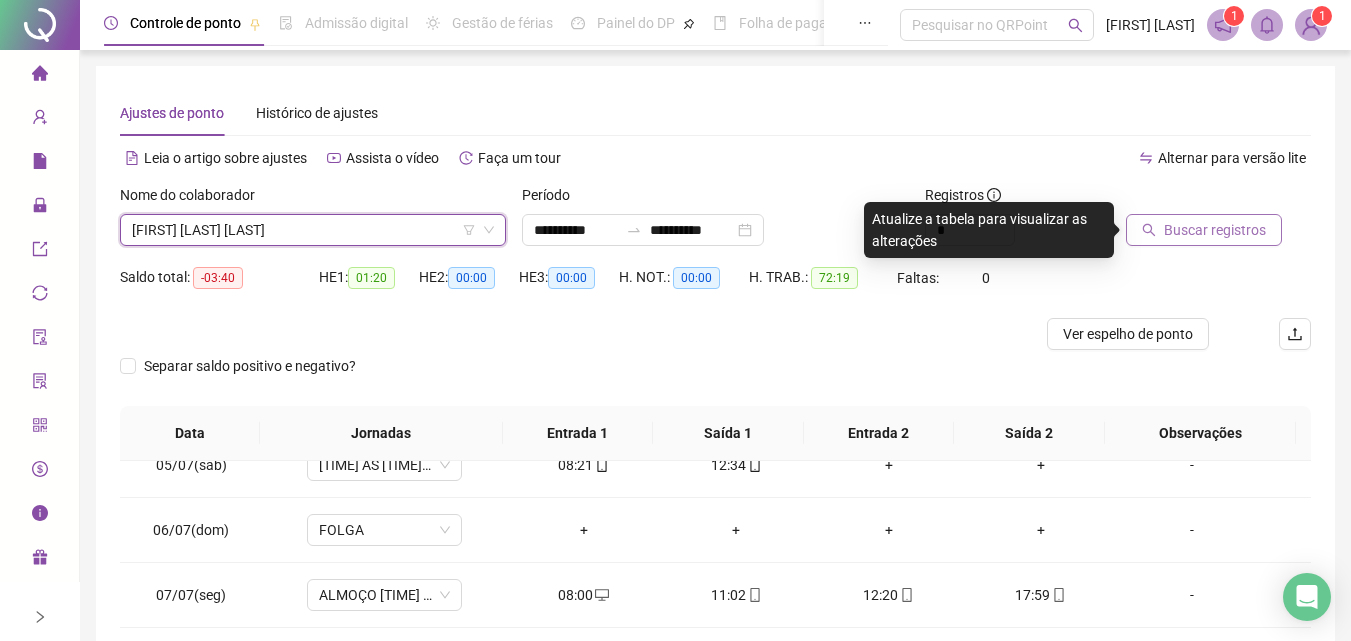 click on "Buscar registros" at bounding box center [1215, 230] 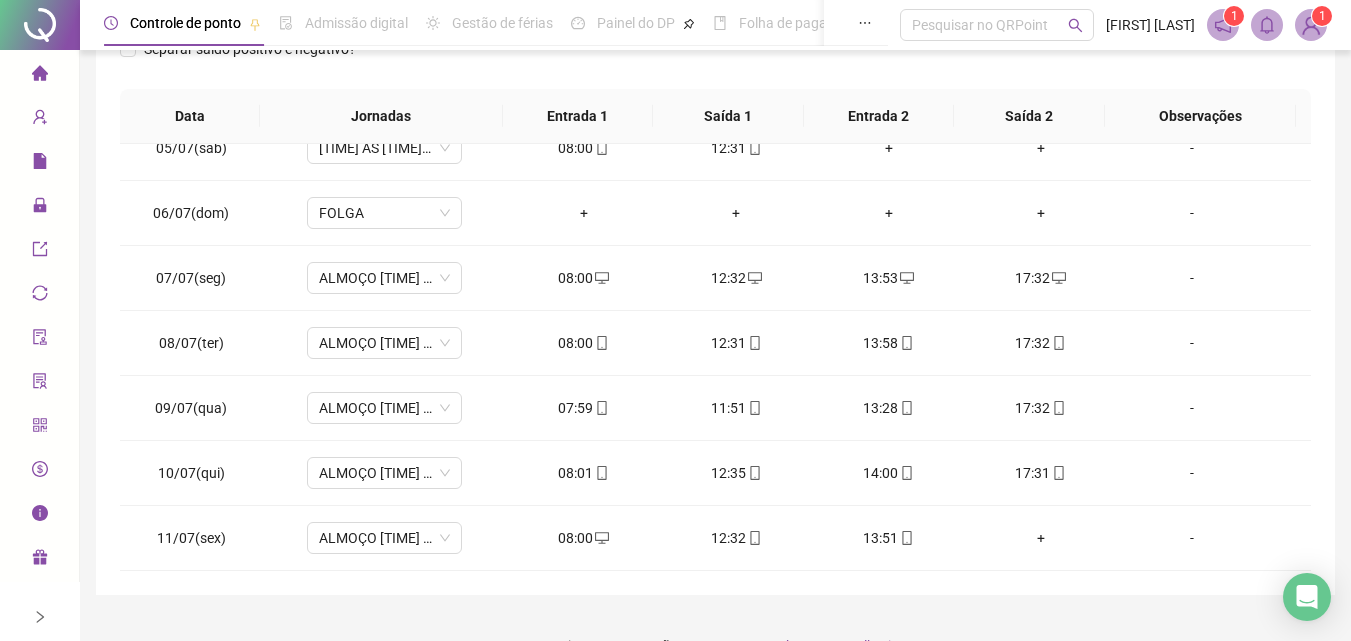 scroll, scrollTop: 357, scrollLeft: 0, axis: vertical 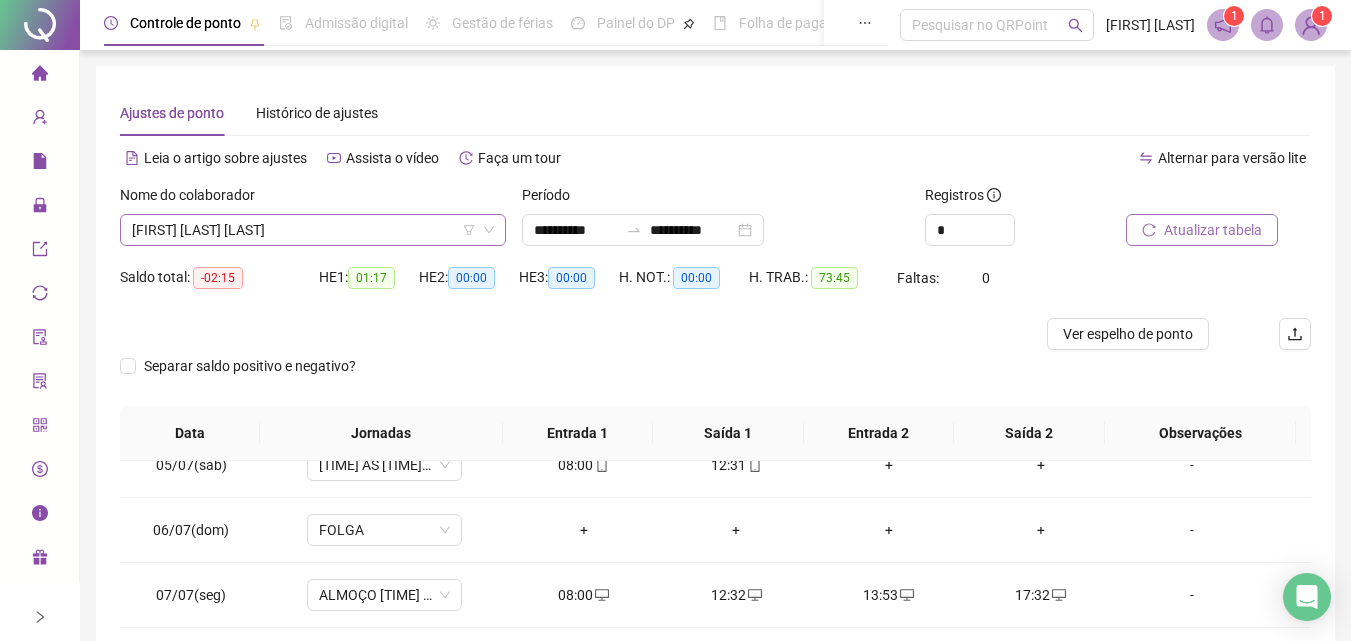click on "[FIRST] [LAST] [LAST]" at bounding box center (313, 230) 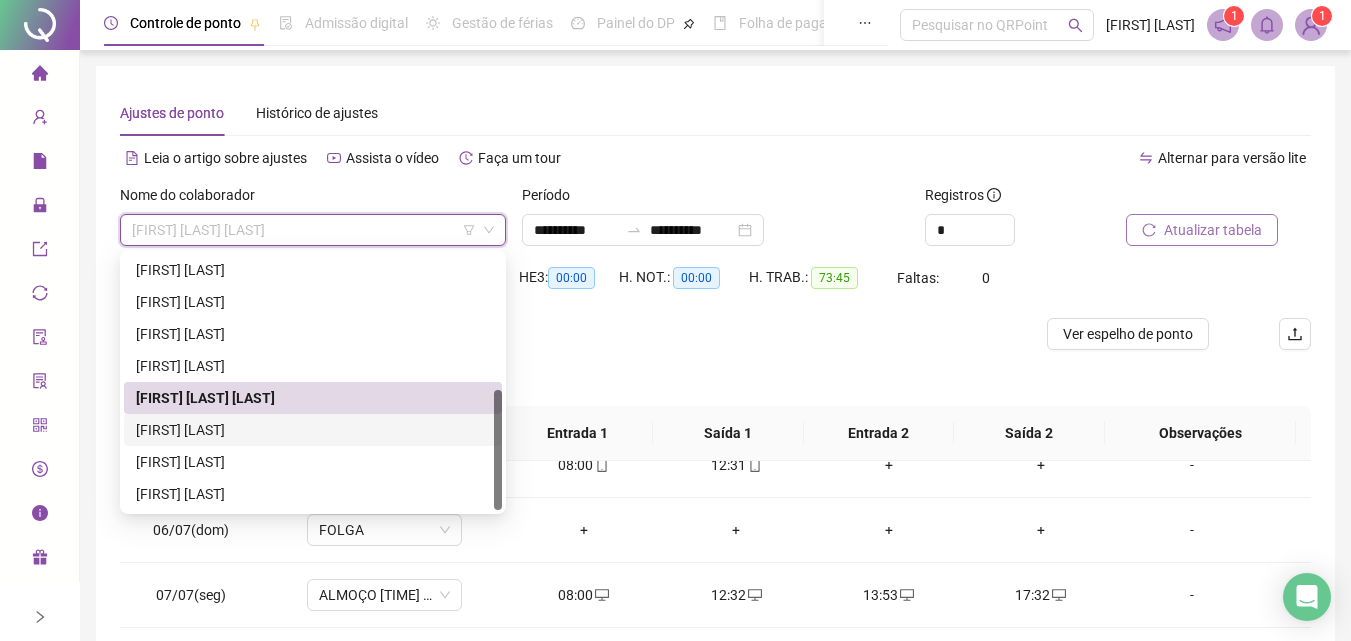 click on "[FIRST] [LAST]" at bounding box center (313, 430) 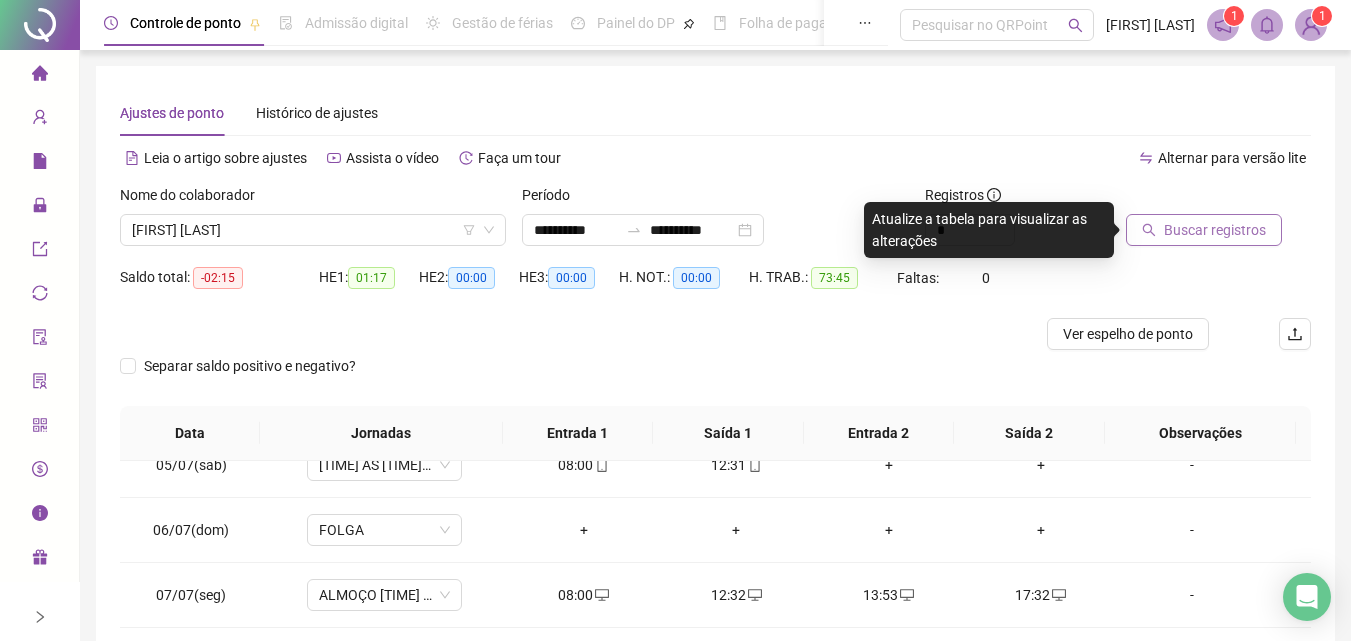 click on "Buscar registros" at bounding box center (1218, 223) 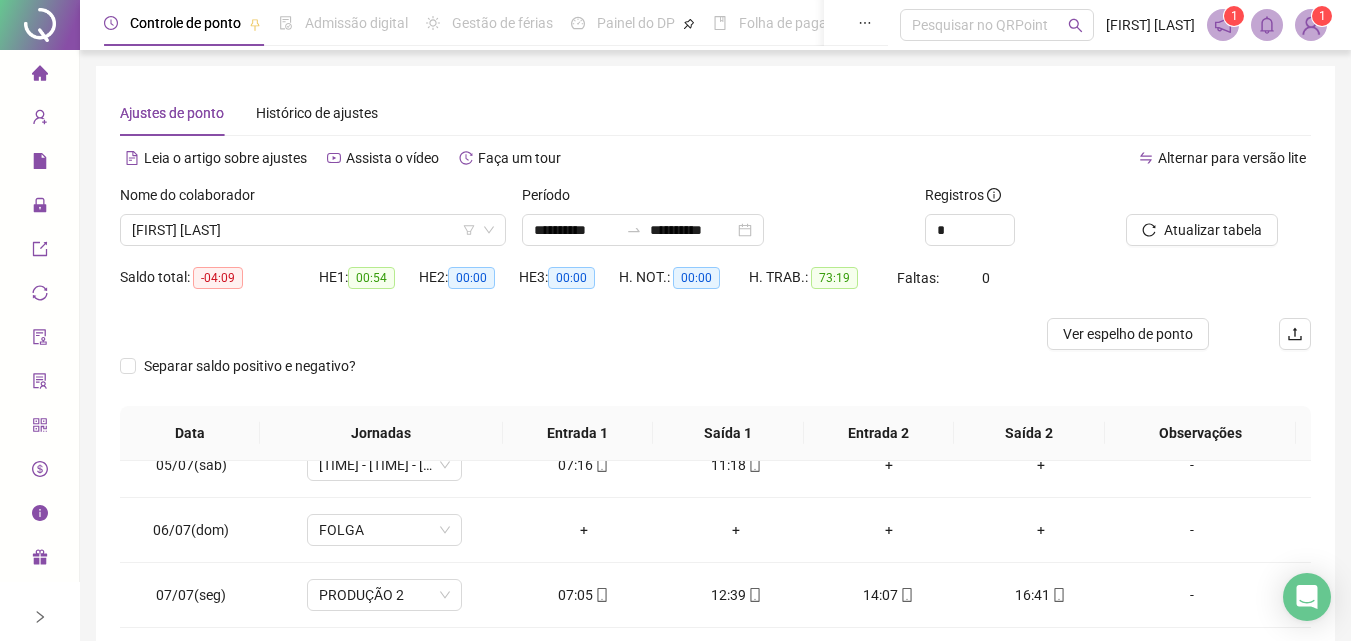 scroll, scrollTop: 357, scrollLeft: 0, axis: vertical 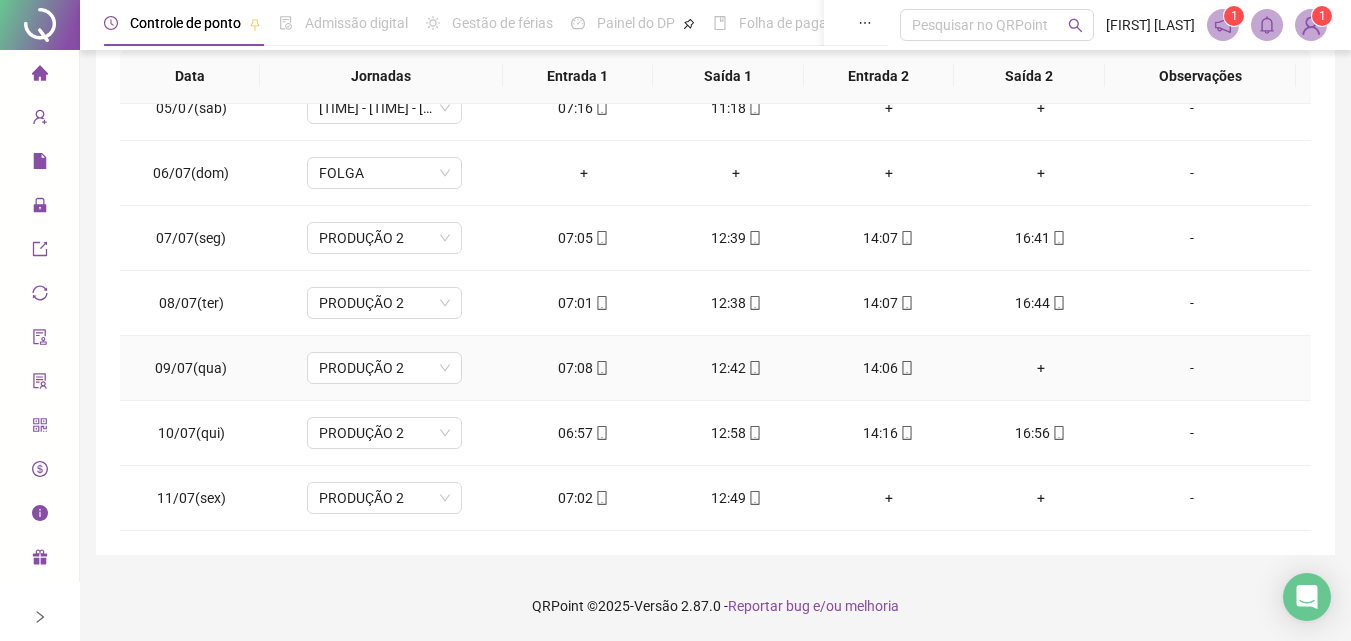 click on "+" at bounding box center (1041, 368) 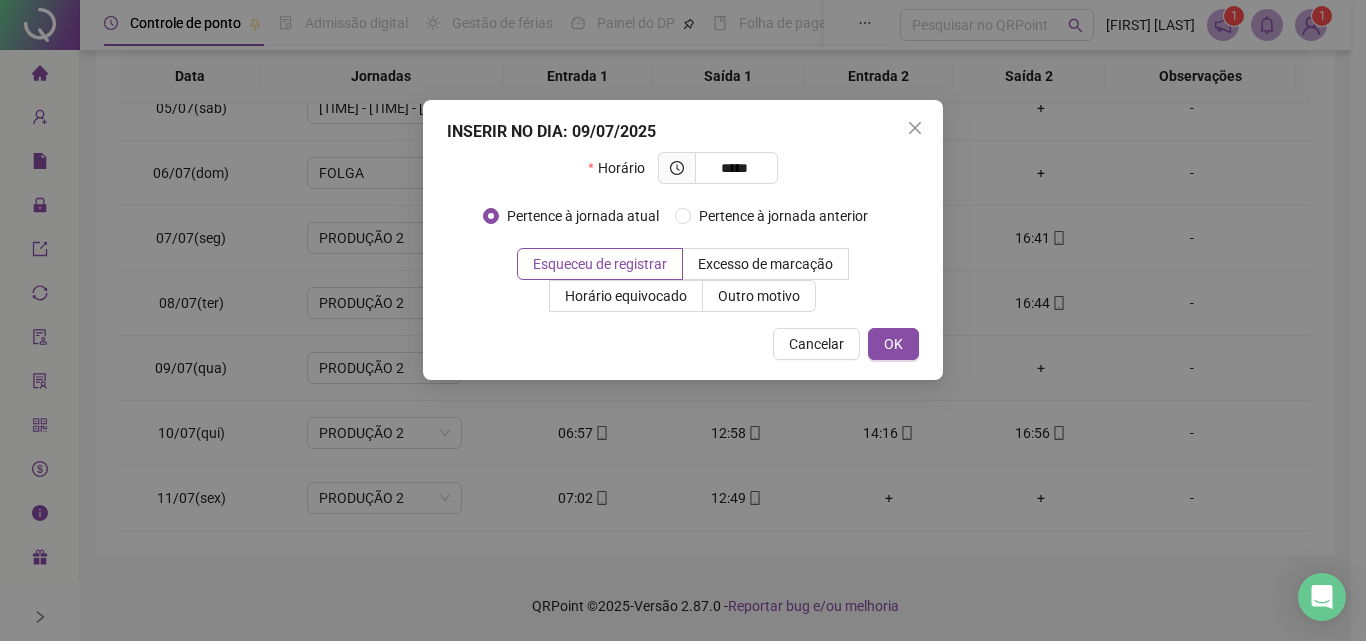 type on "*****" 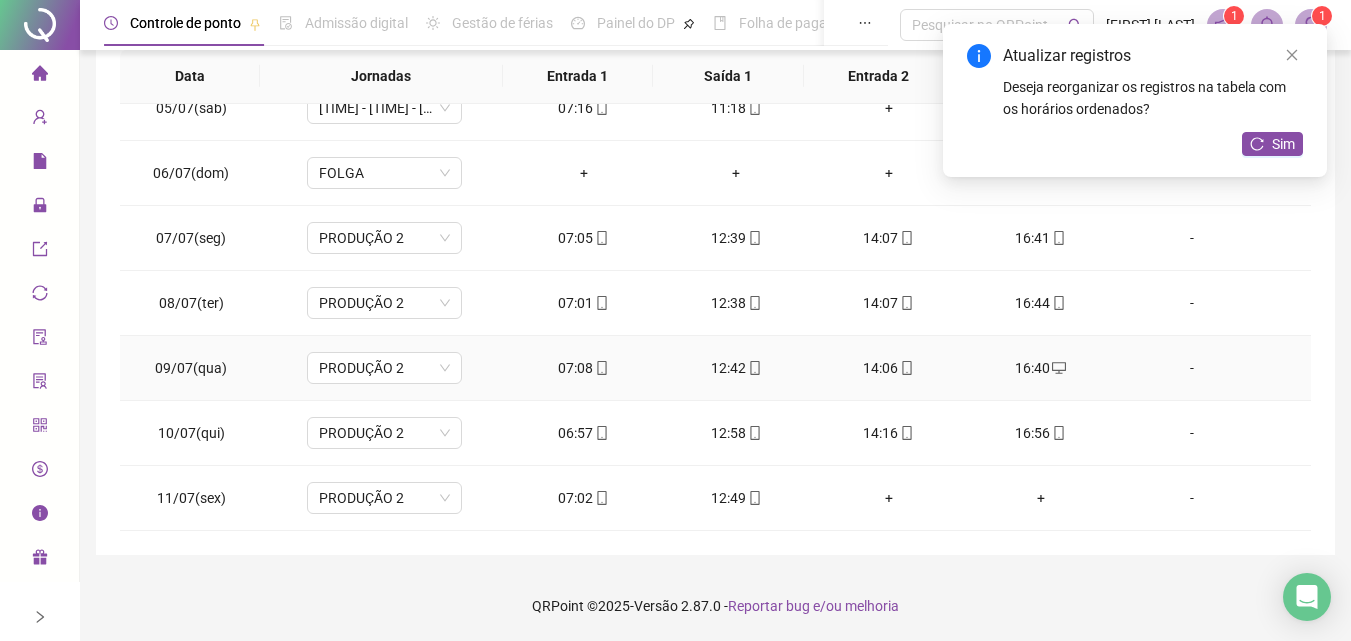 scroll, scrollTop: 0, scrollLeft: 0, axis: both 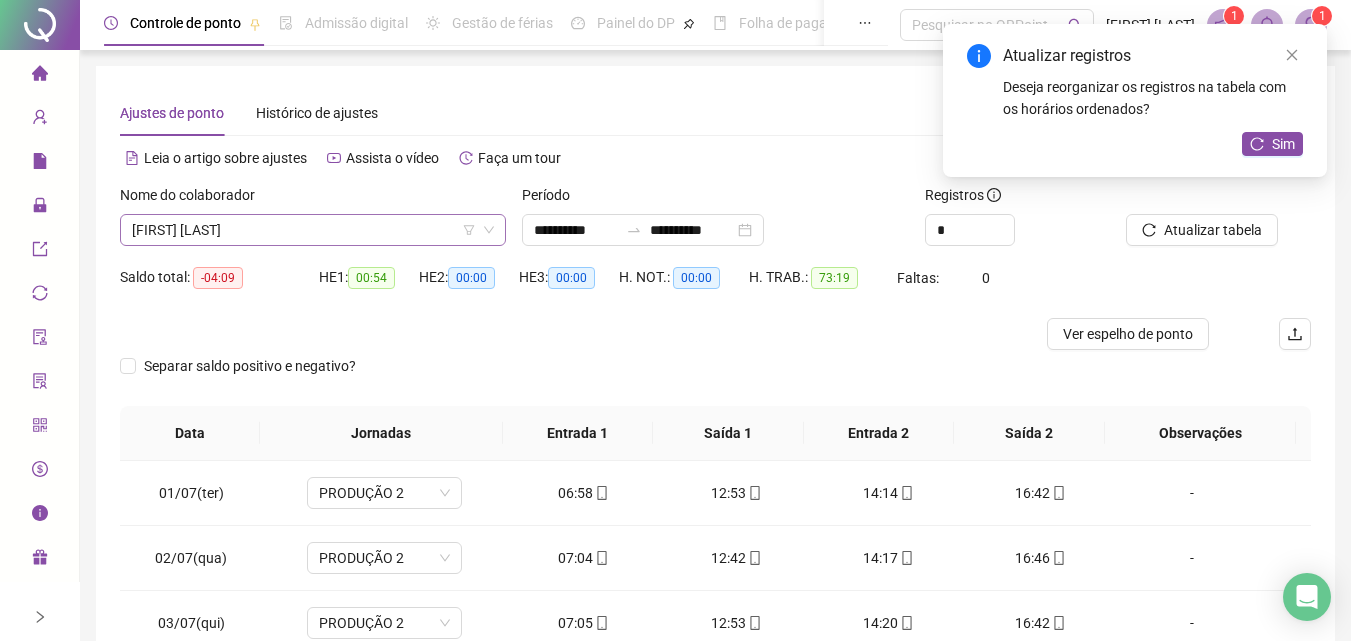 click on "[FIRST] [LAST]" at bounding box center (313, 230) 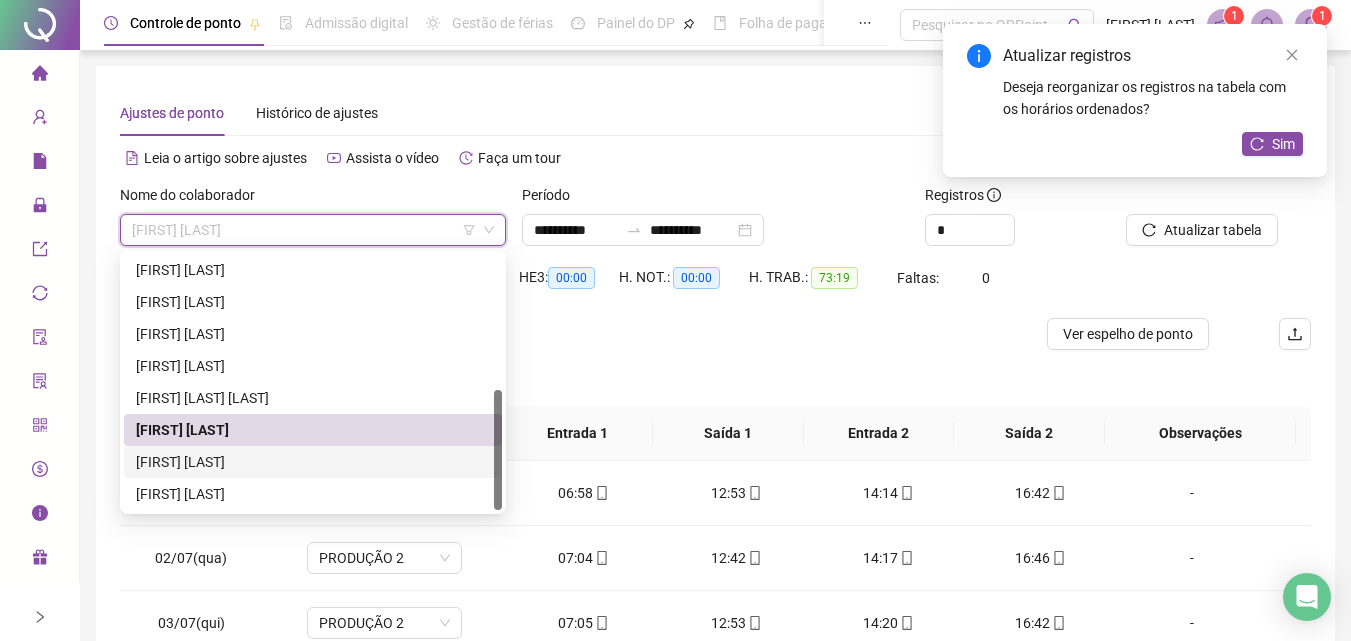 click on "[FIRST] [LAST]" at bounding box center [313, 462] 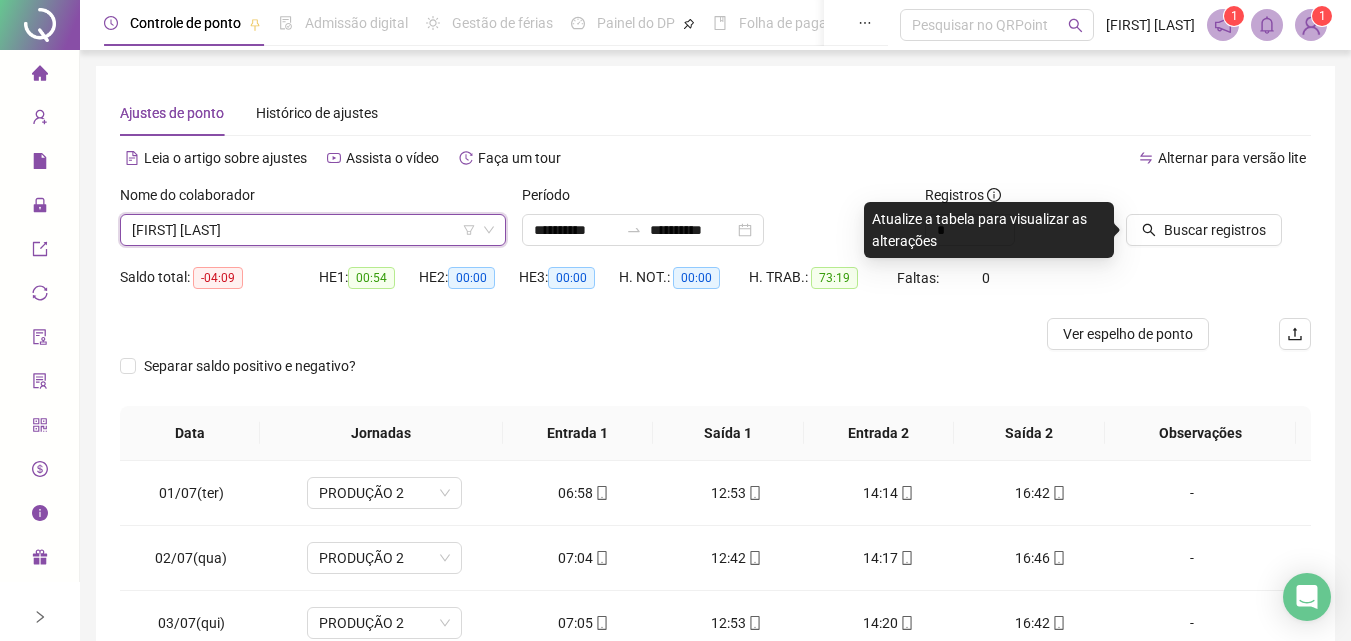 click at bounding box center (1193, 199) 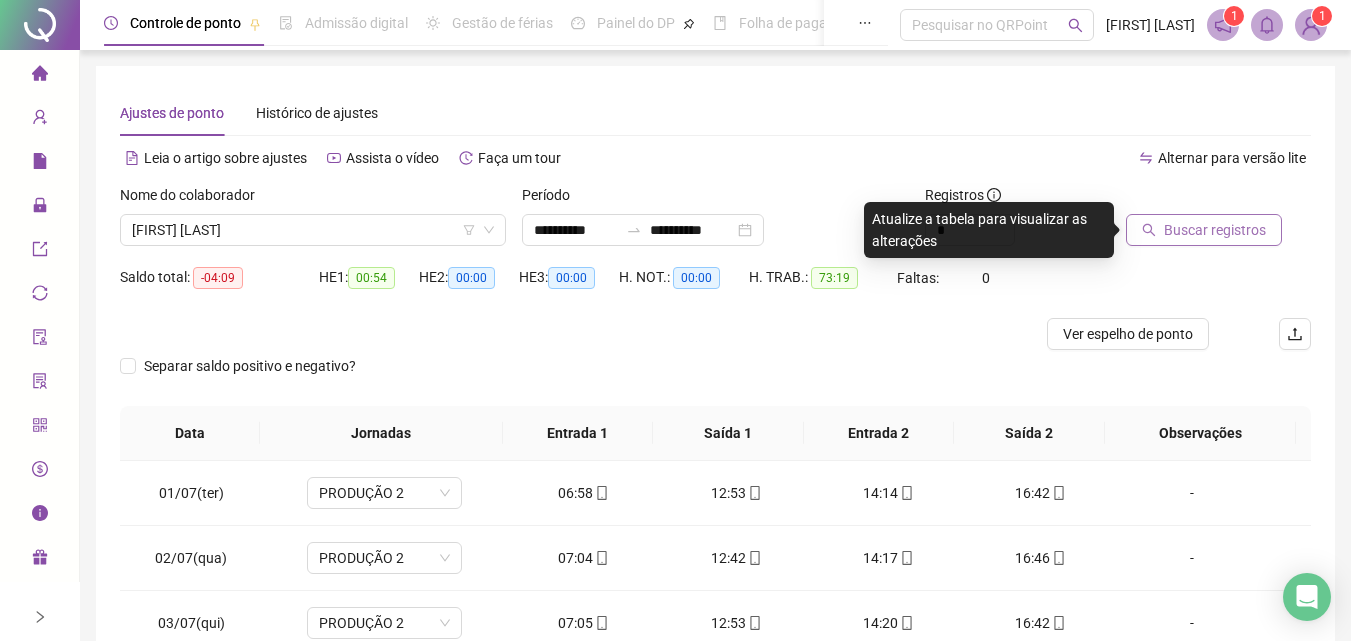 click on "Buscar registros" at bounding box center [1204, 230] 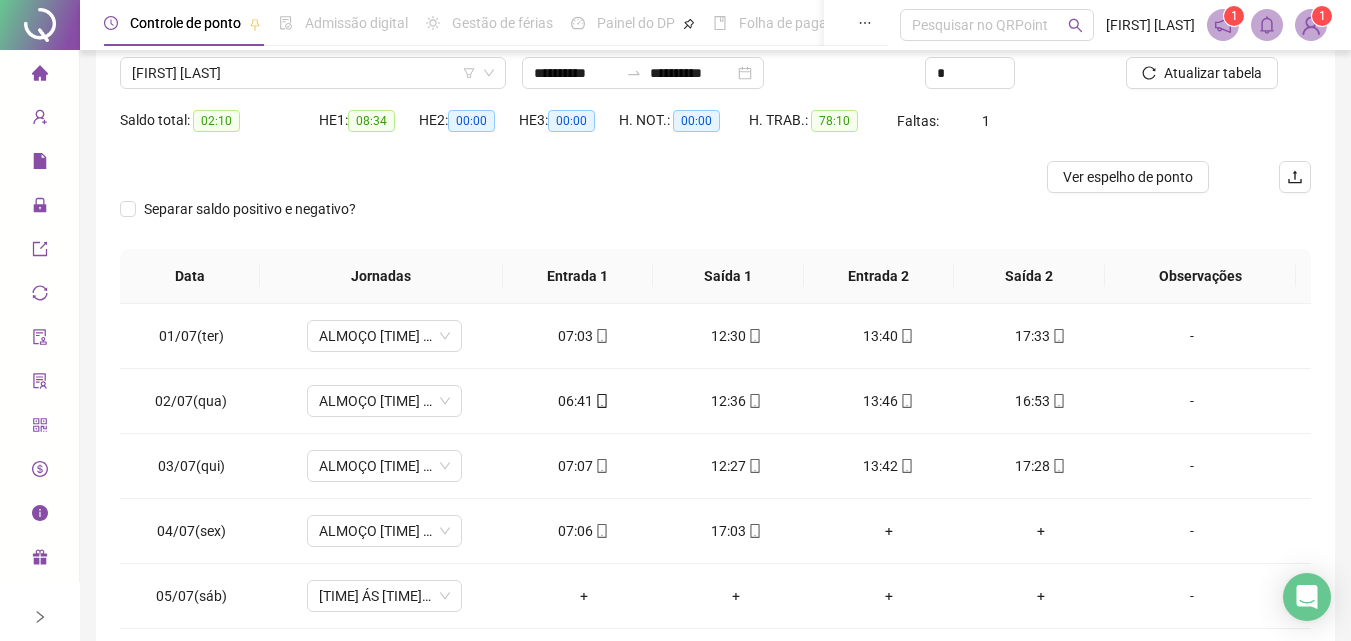 scroll, scrollTop: 357, scrollLeft: 0, axis: vertical 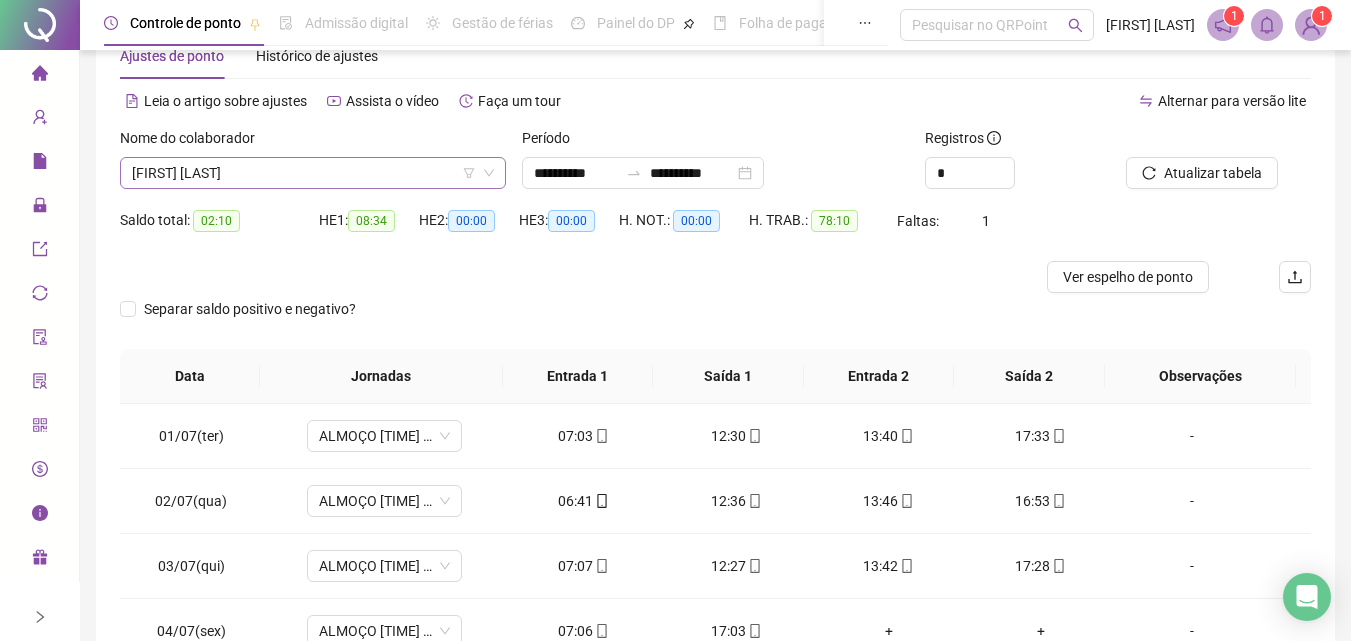 click on "[FIRST] [LAST]" at bounding box center [313, 173] 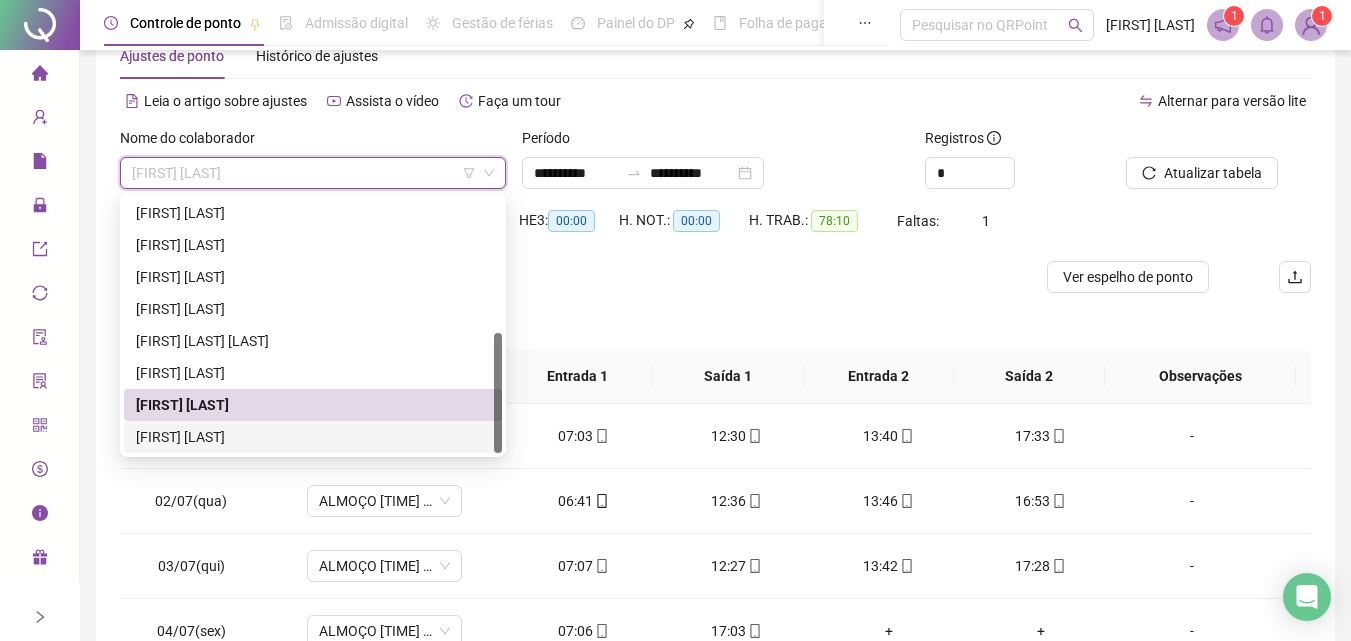 click on "[FIRST] [LAST]" at bounding box center [313, 437] 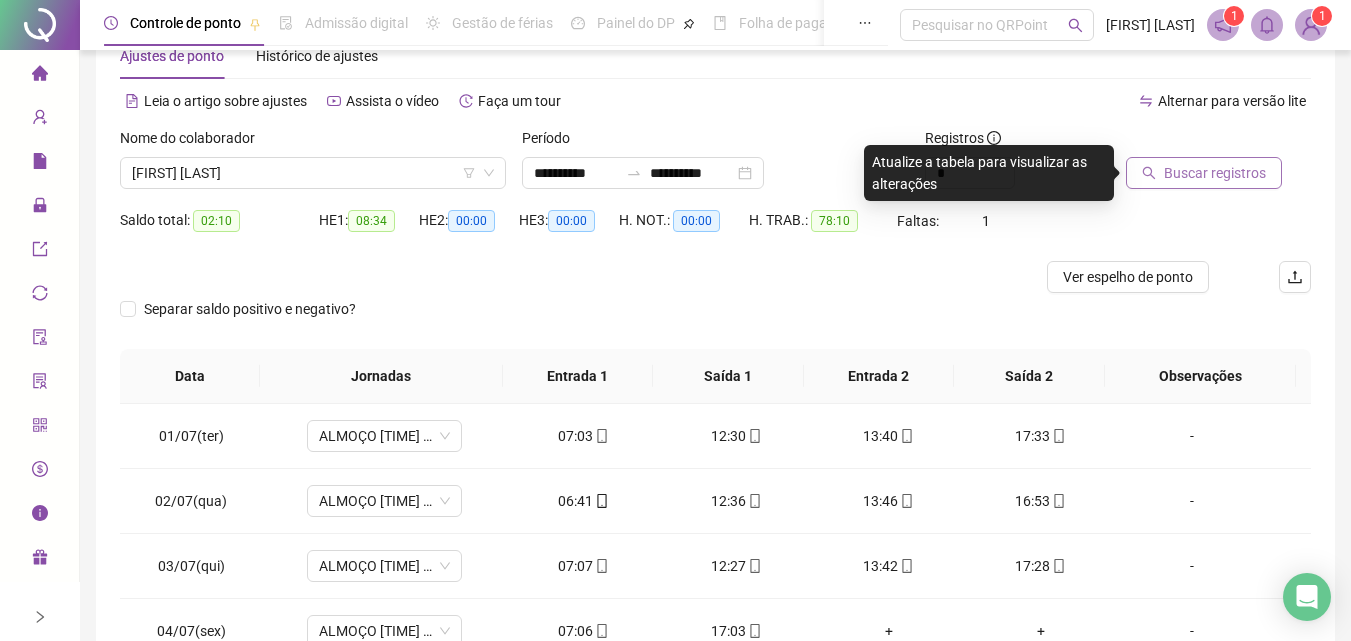 click on "Buscar registros" at bounding box center (1215, 173) 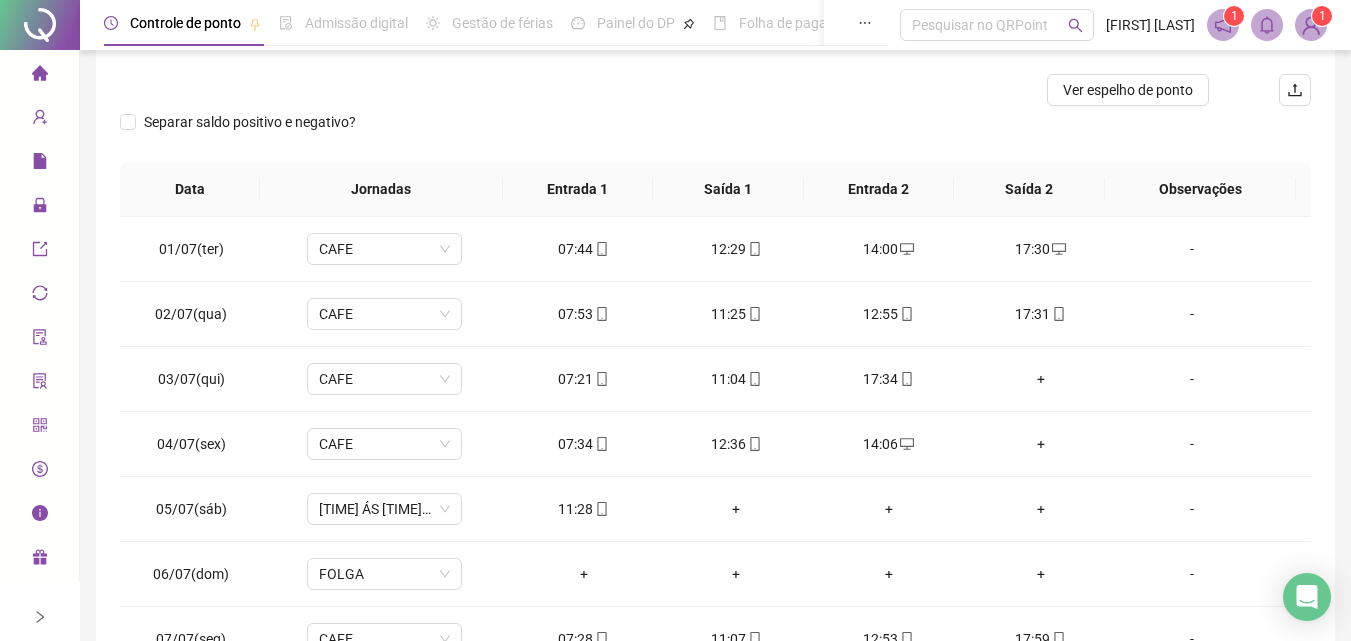scroll, scrollTop: 357, scrollLeft: 0, axis: vertical 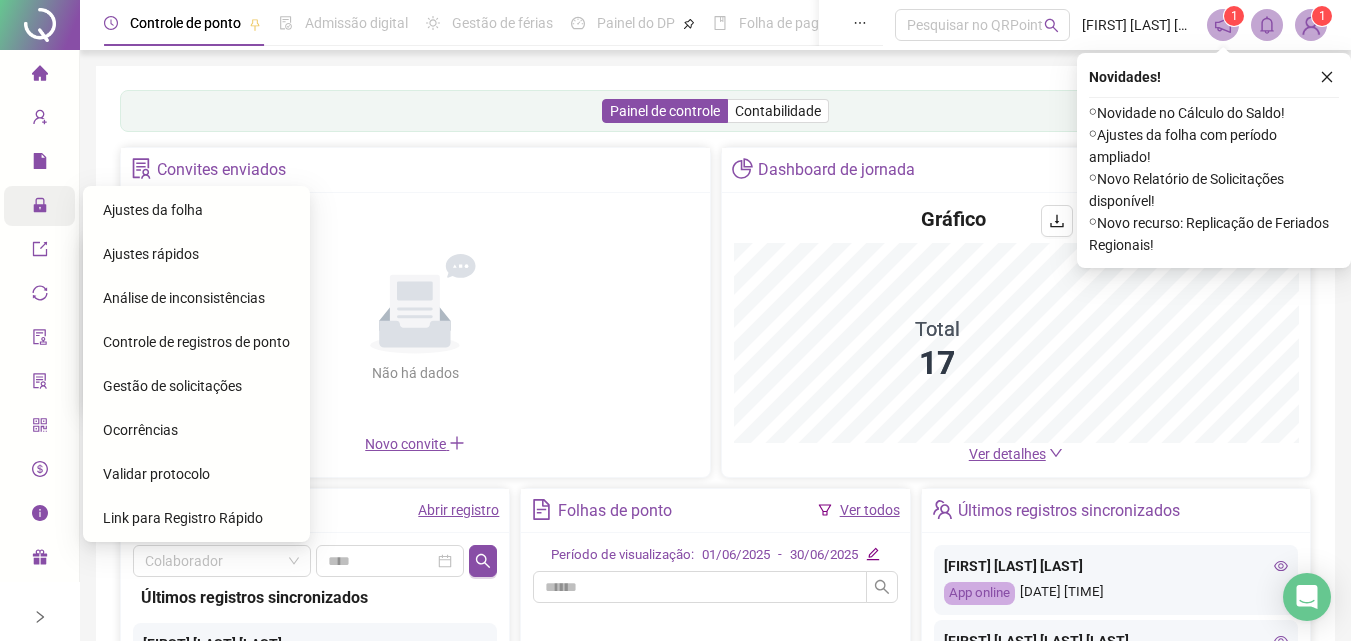 click on "Ajustes da folha" at bounding box center [153, 210] 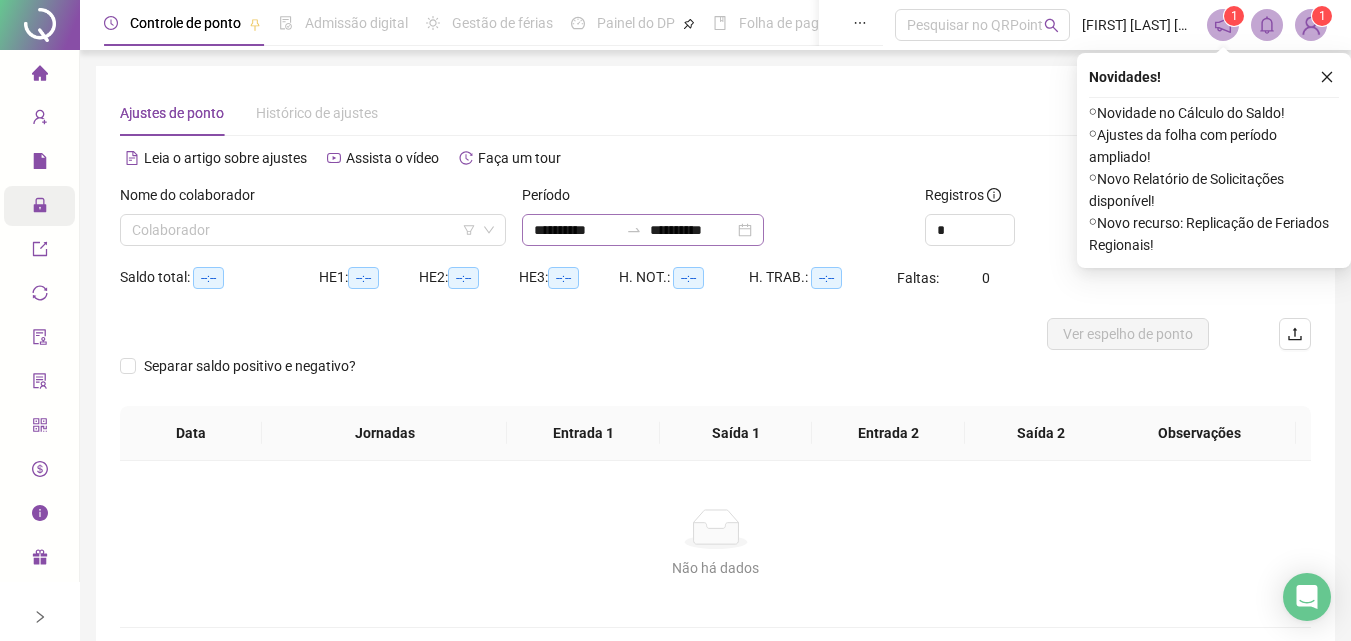 click on "**********" at bounding box center [643, 230] 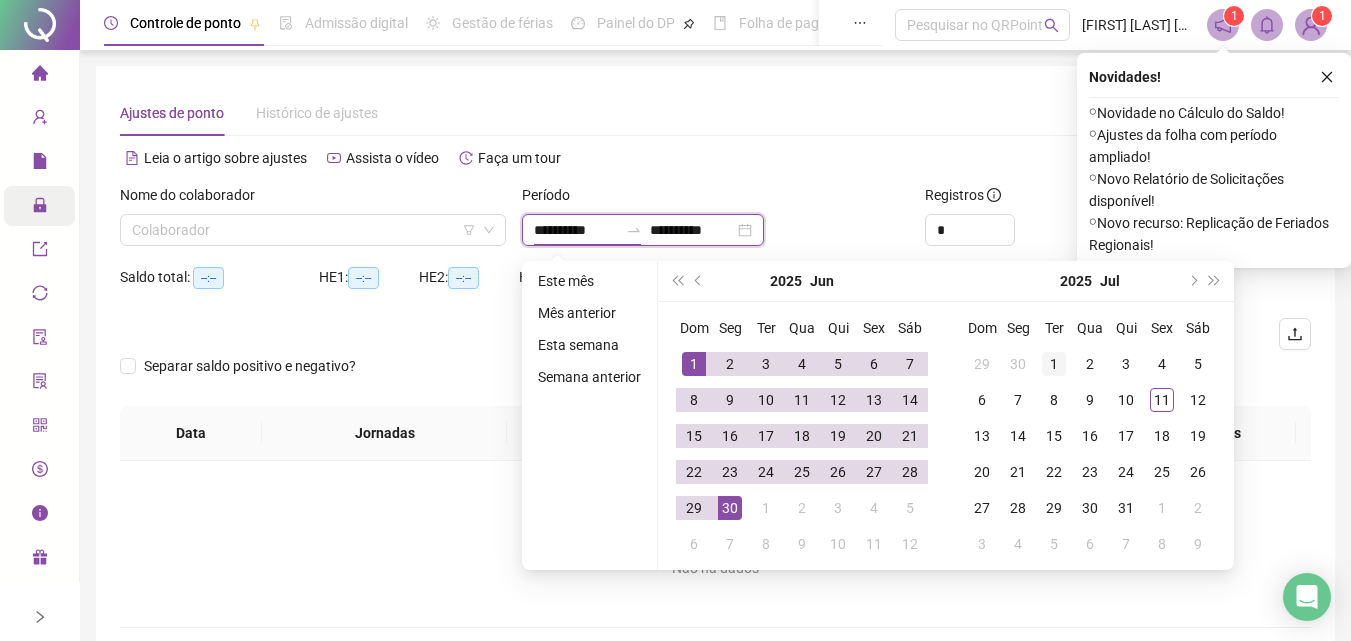 type on "**********" 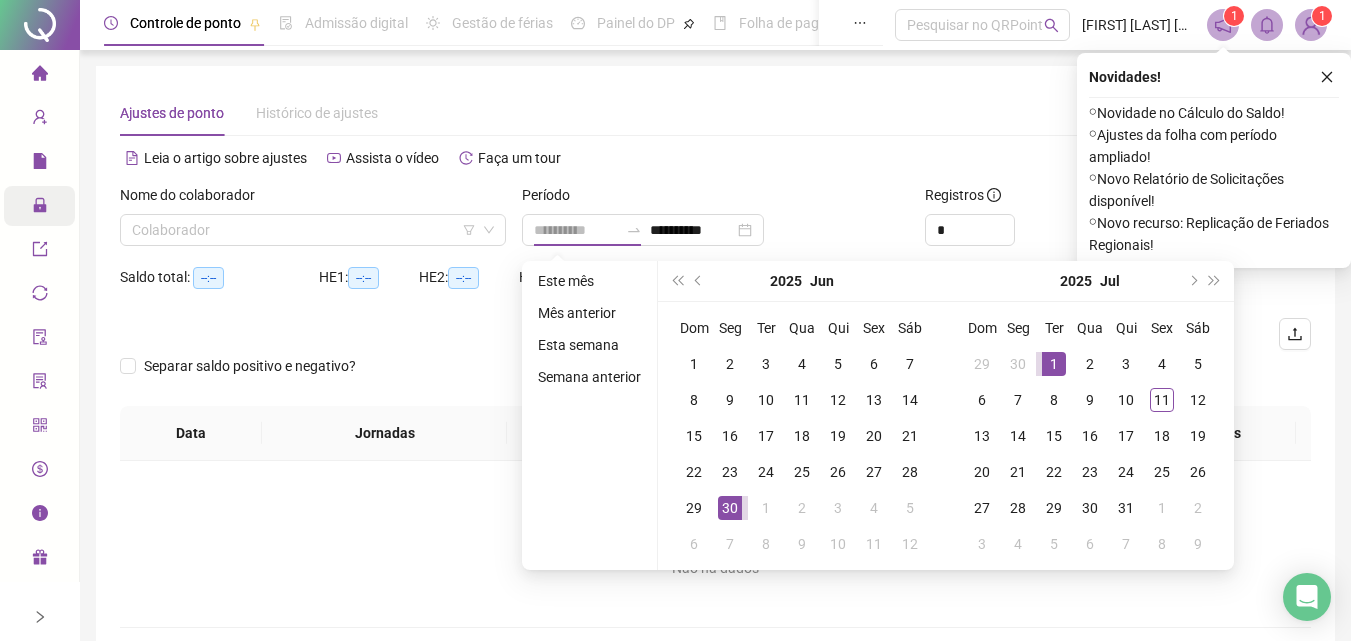 click on "1" at bounding box center [1054, 364] 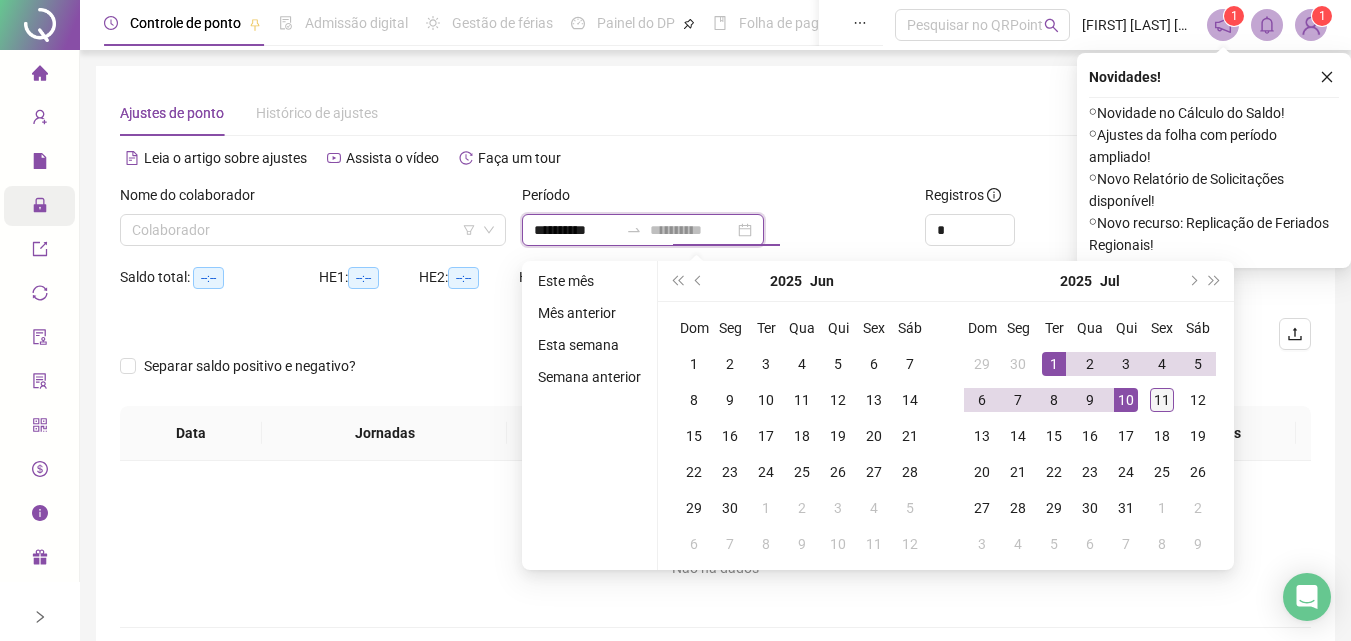 type on "**********" 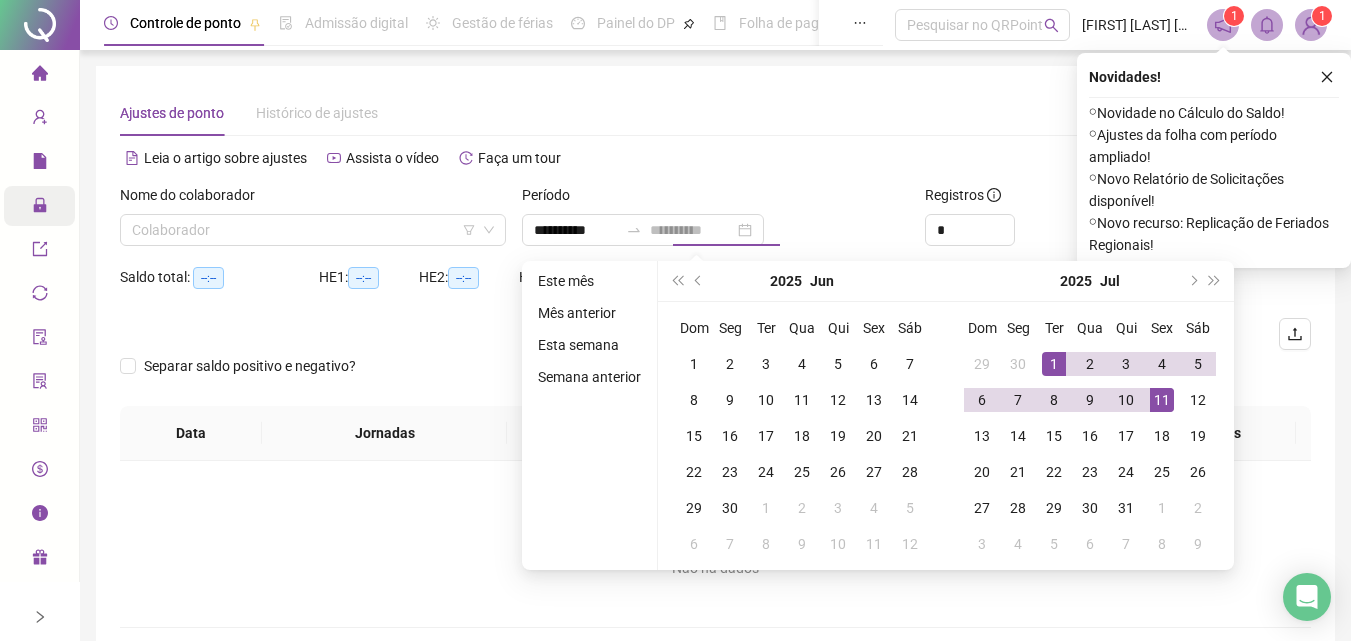 click on "11" at bounding box center (1162, 400) 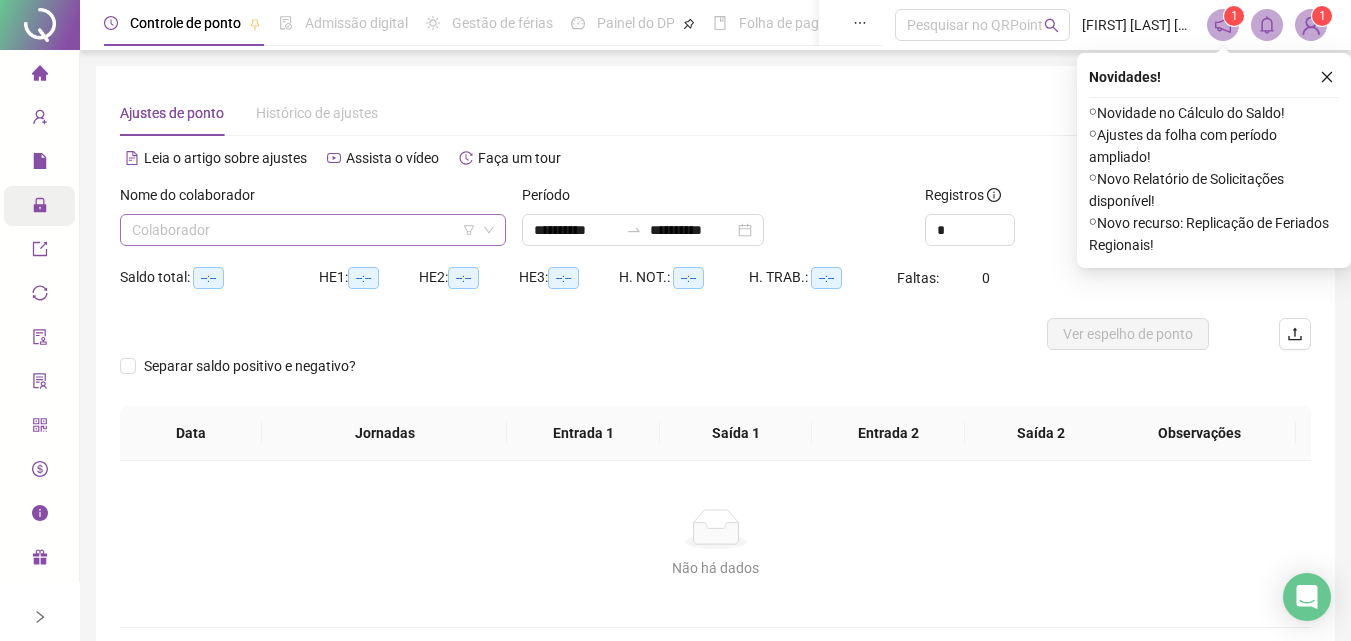 click at bounding box center (307, 230) 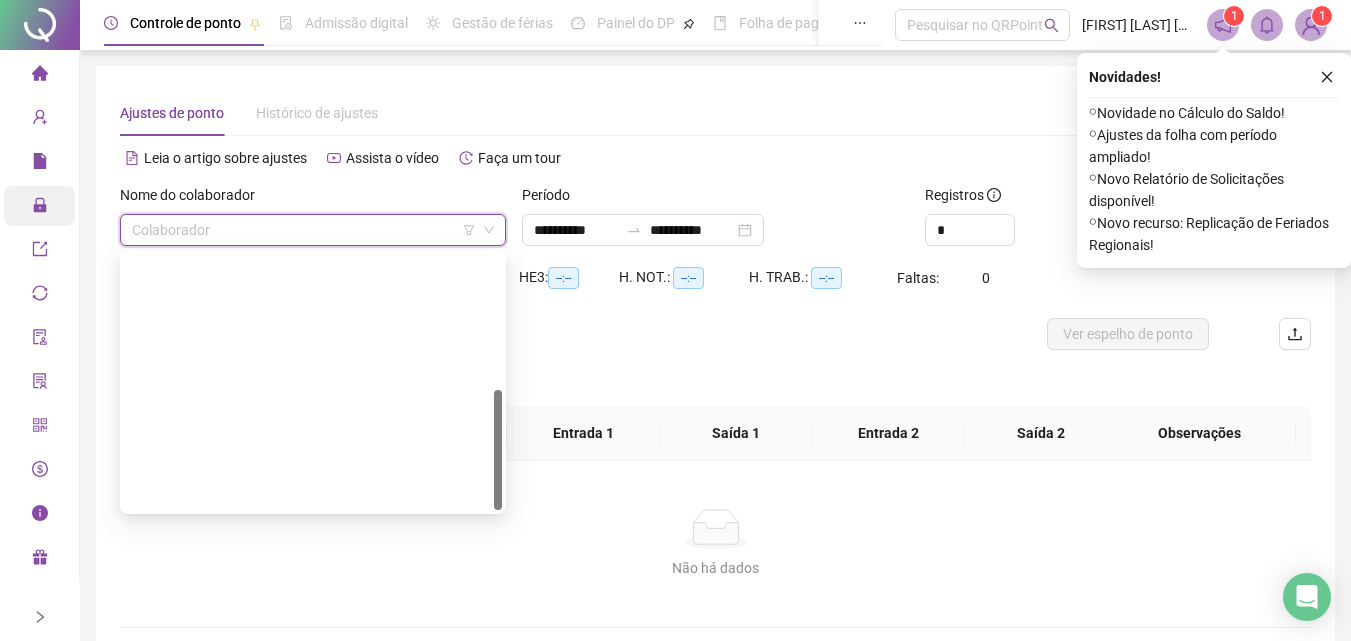 scroll, scrollTop: 288, scrollLeft: 0, axis: vertical 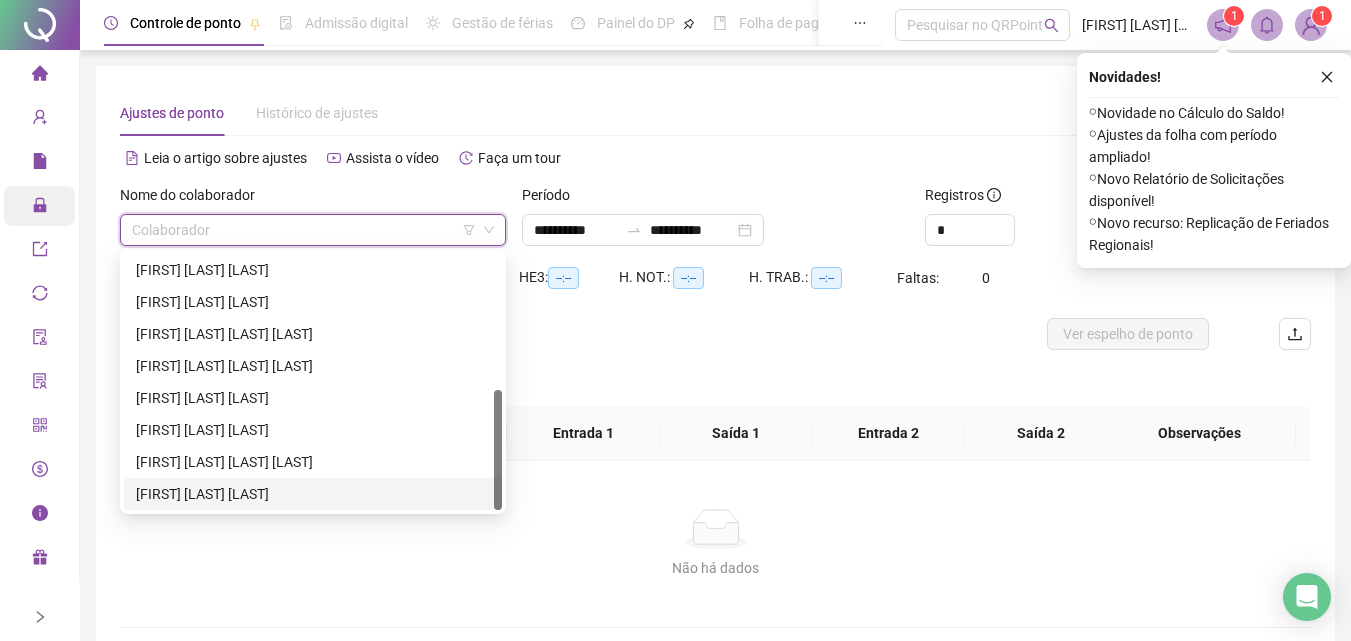 click on "[FIRST] [LAST]" at bounding box center (313, 494) 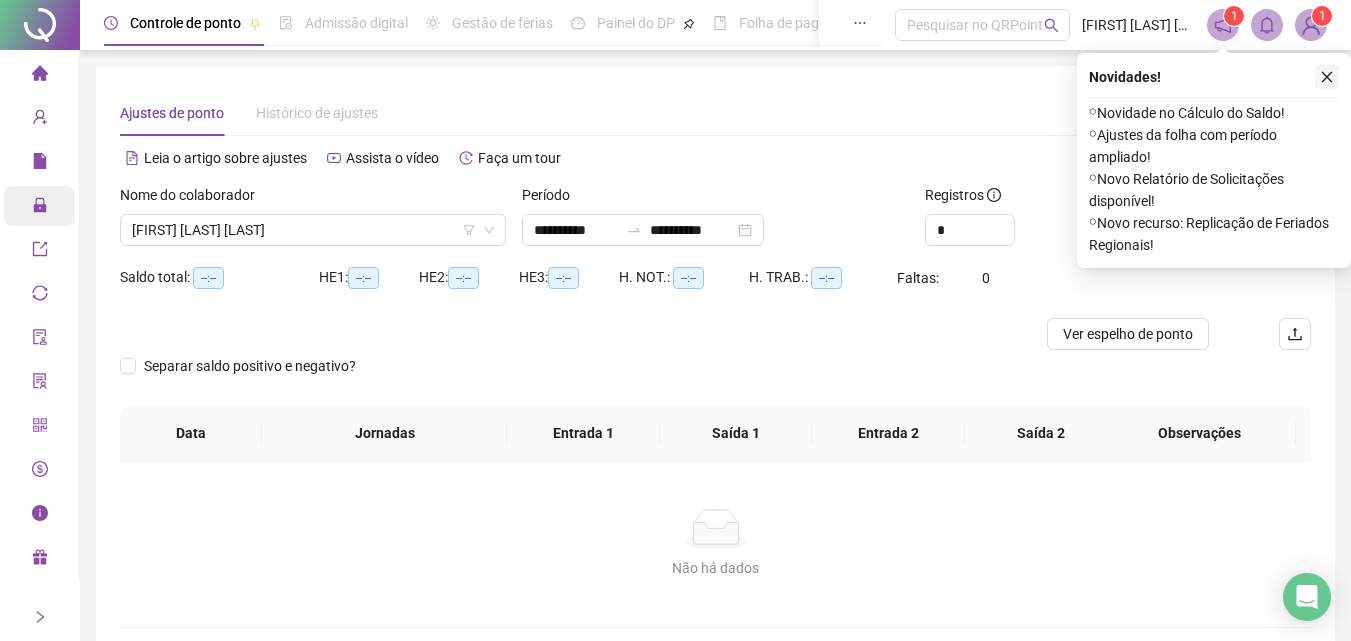 click 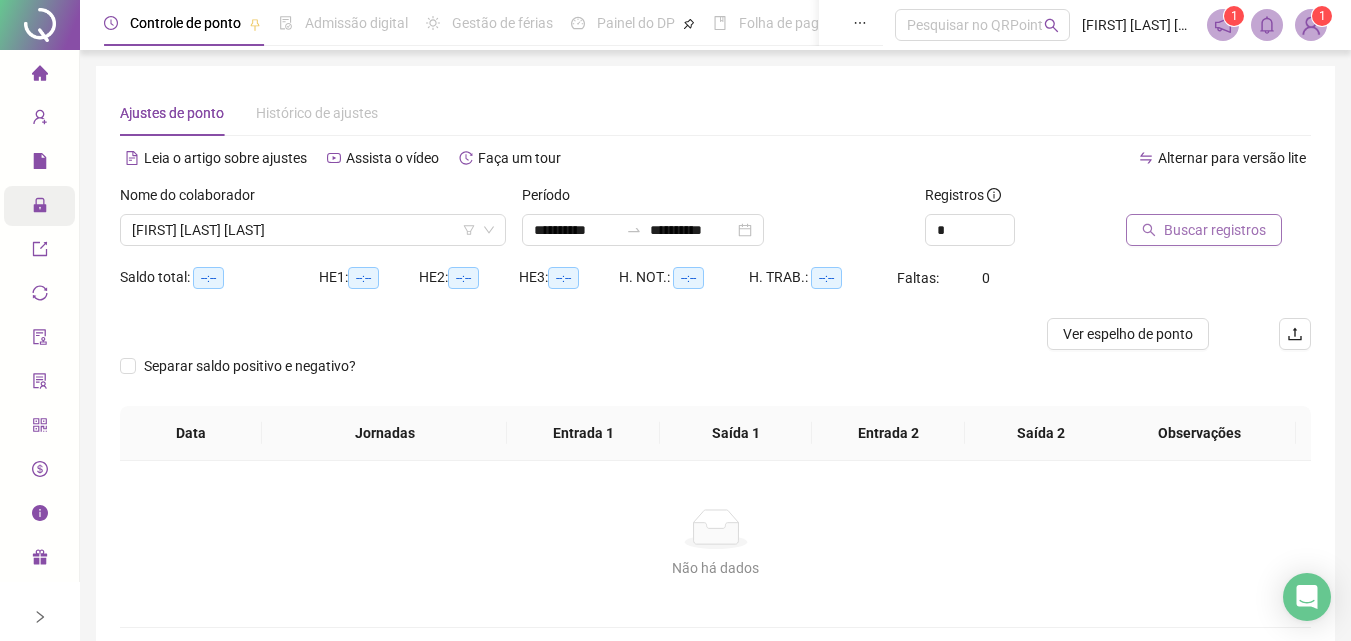 click on "Buscar registros" at bounding box center (1215, 230) 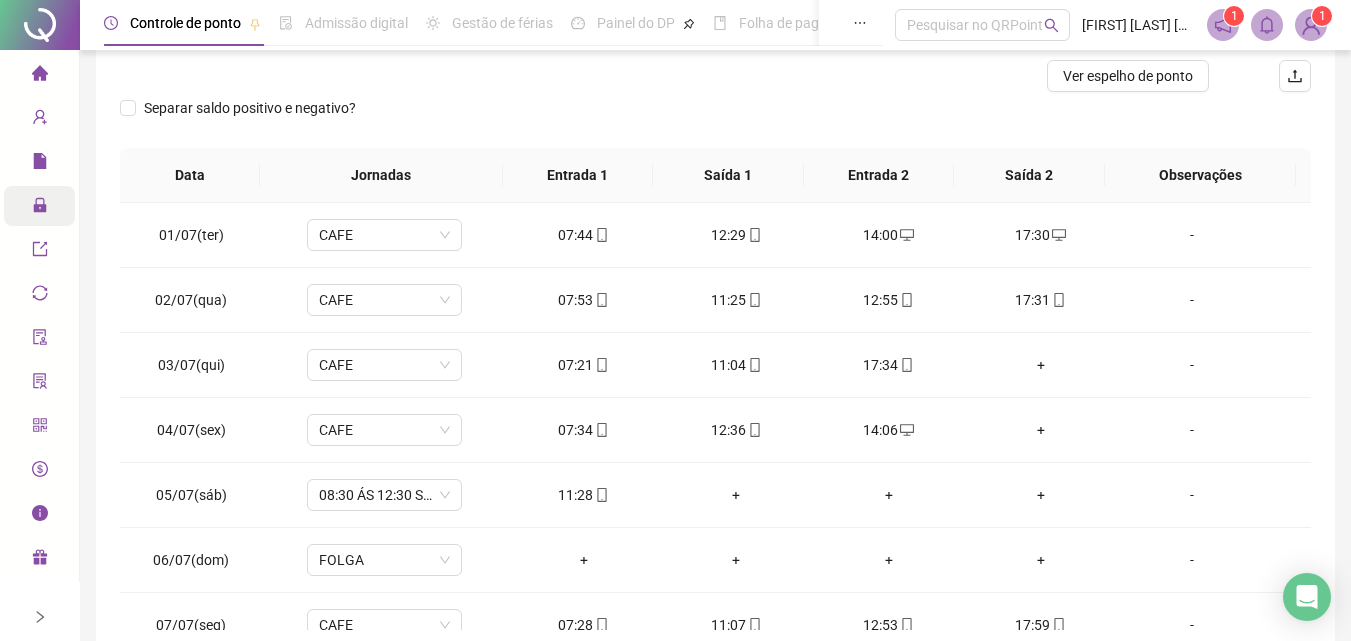 scroll, scrollTop: 357, scrollLeft: 0, axis: vertical 